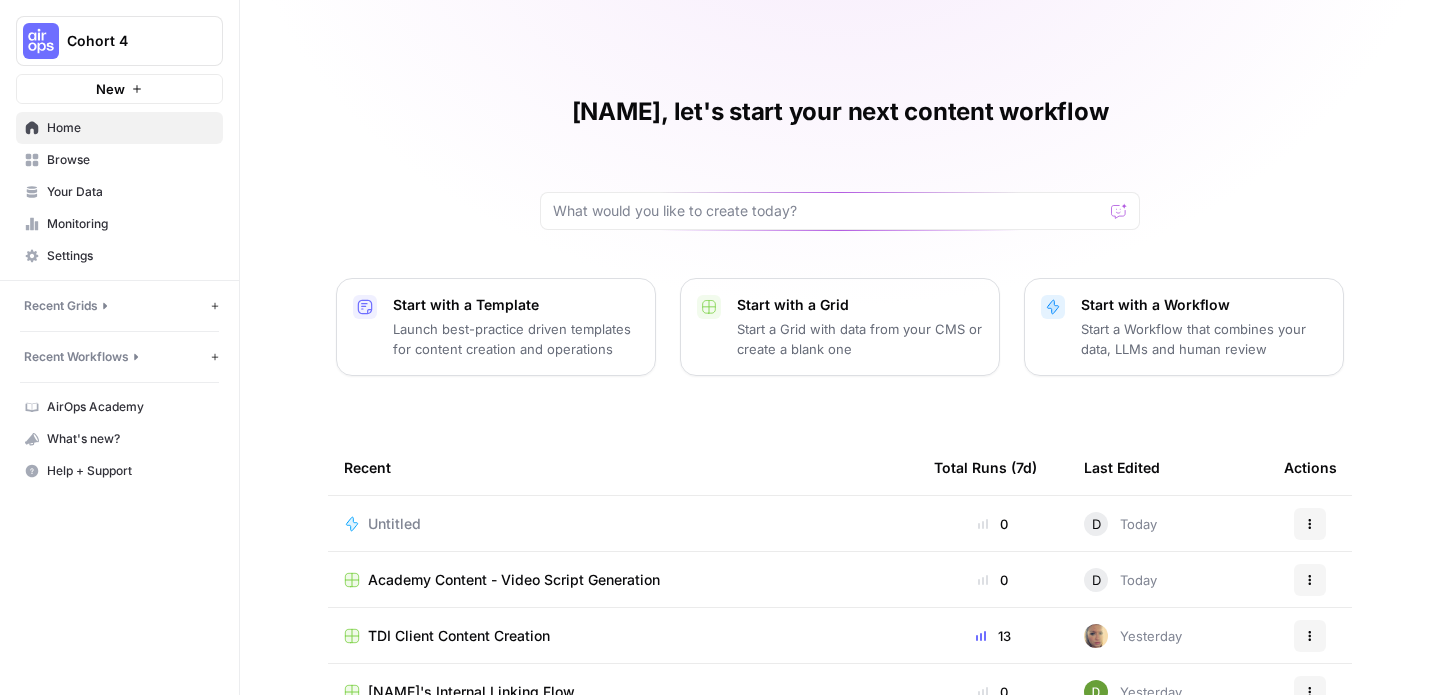 scroll, scrollTop: 0, scrollLeft: 0, axis: both 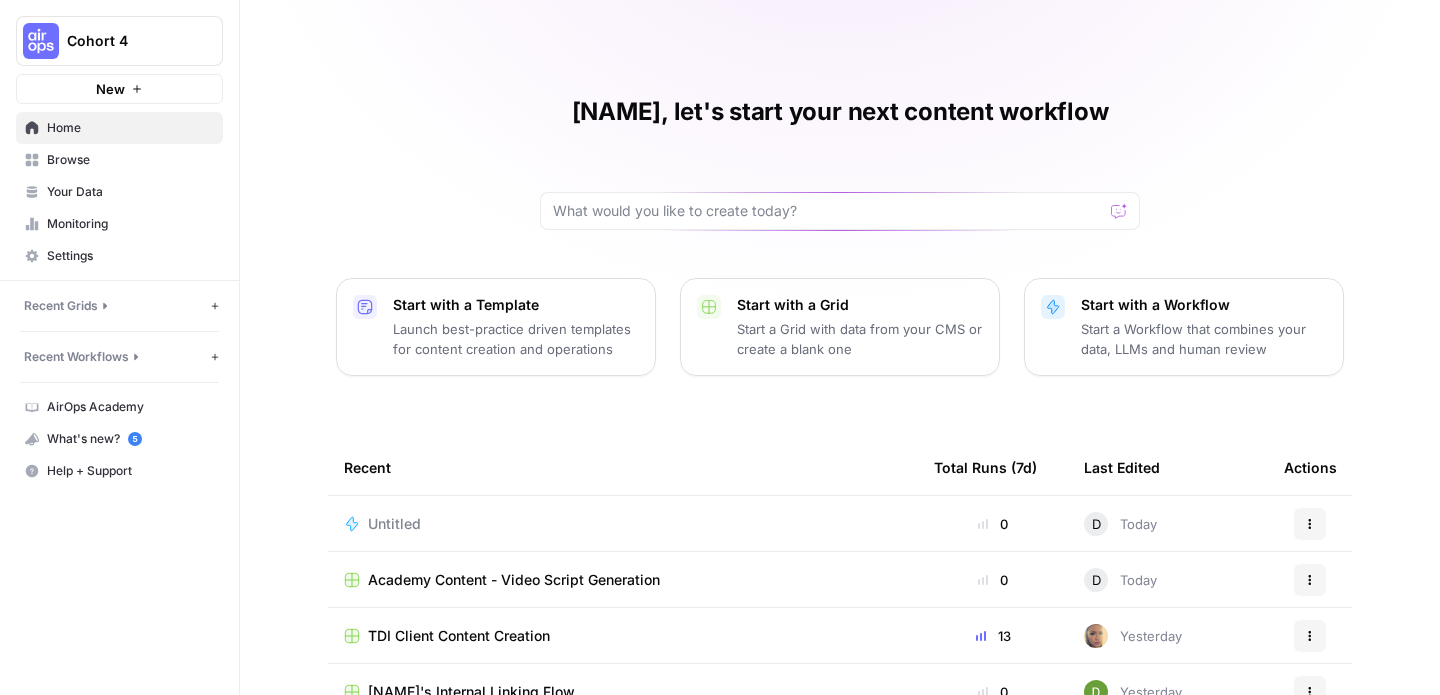 click on "New" at bounding box center (119, 89) 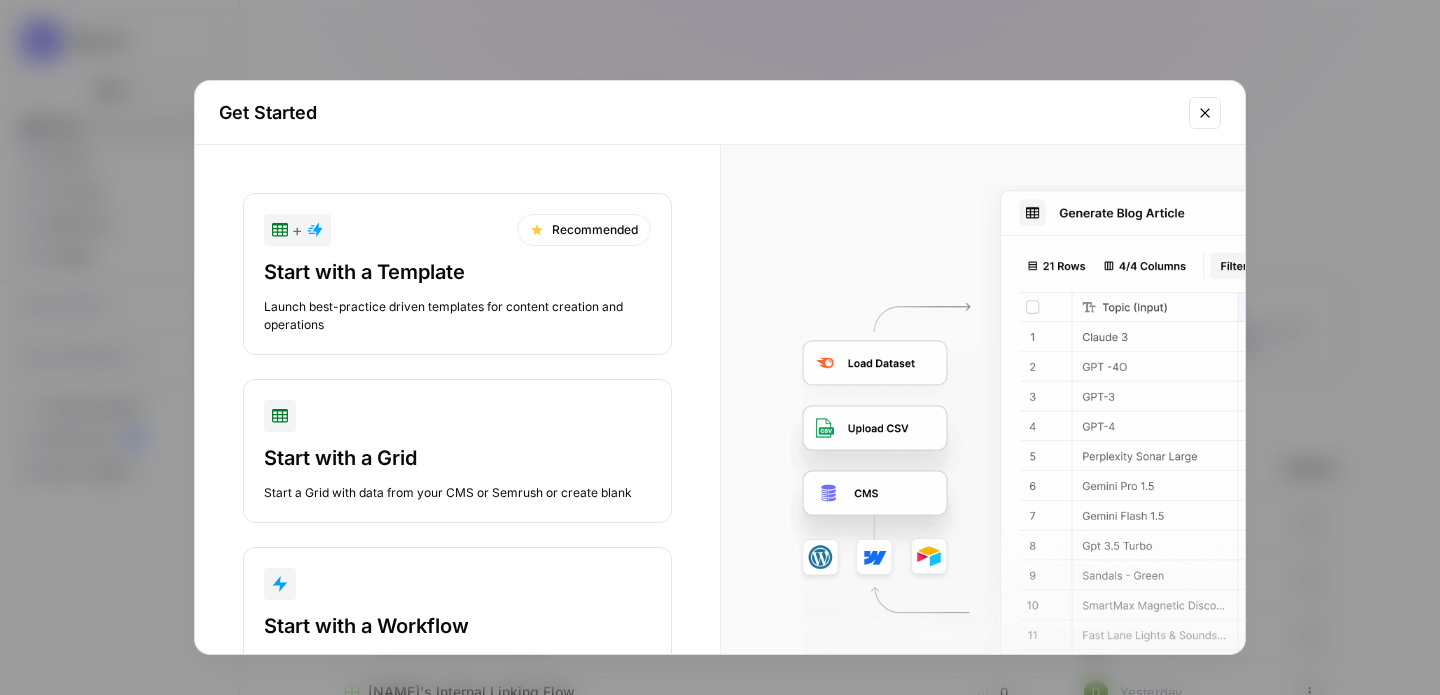 scroll, scrollTop: 85, scrollLeft: 0, axis: vertical 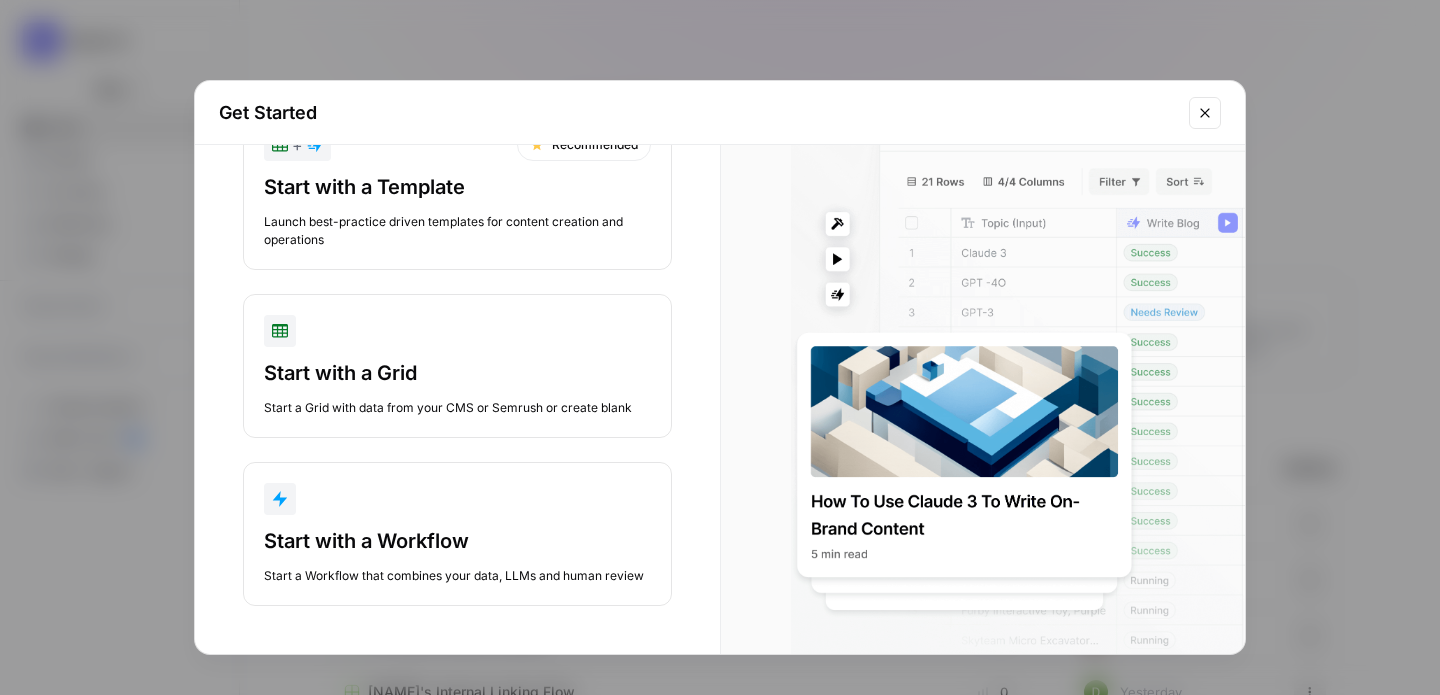 click on "Get Started + Recommended Start with a Template Launch best-practice driven templates for content creation and operations Start with a Grid Start a Grid with data from your CMS or Semrush or create blank Start with a Workflow Start a Workflow that combines your data, LLMs and human review" at bounding box center [720, 347] 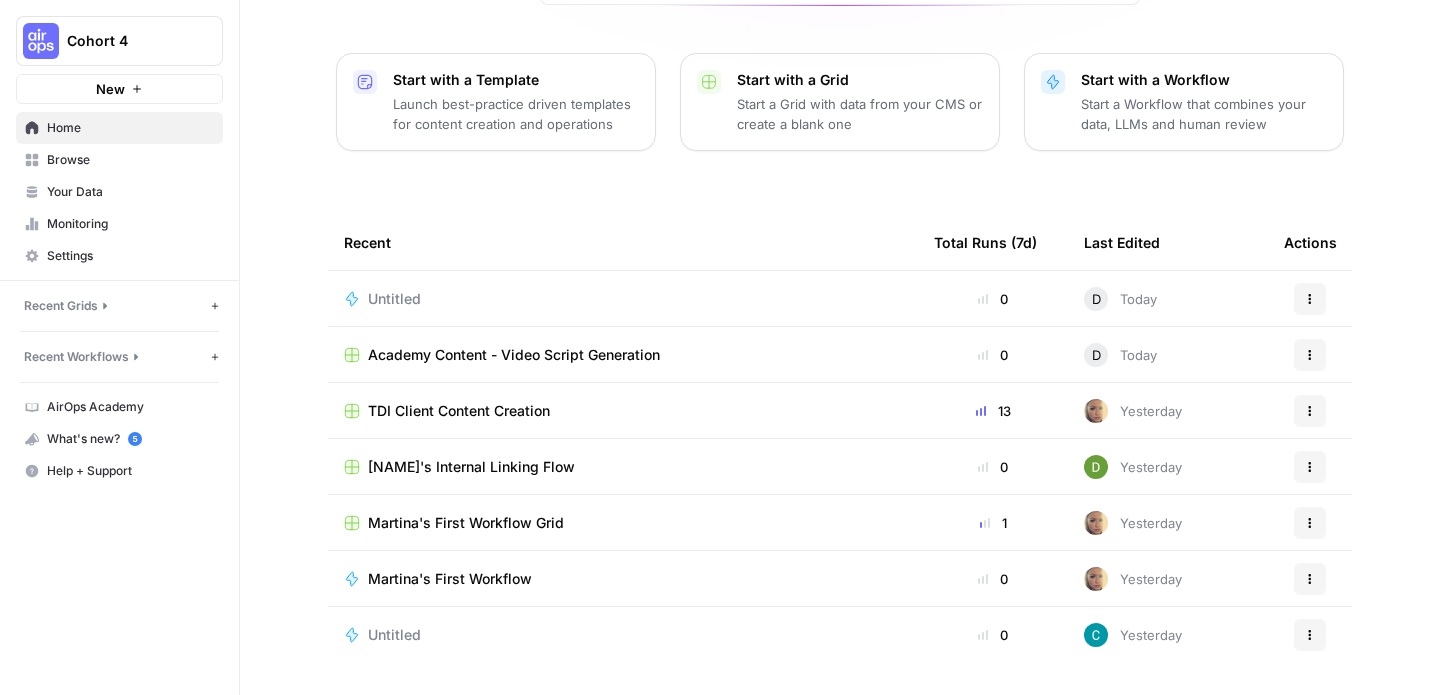 scroll, scrollTop: 0, scrollLeft: 0, axis: both 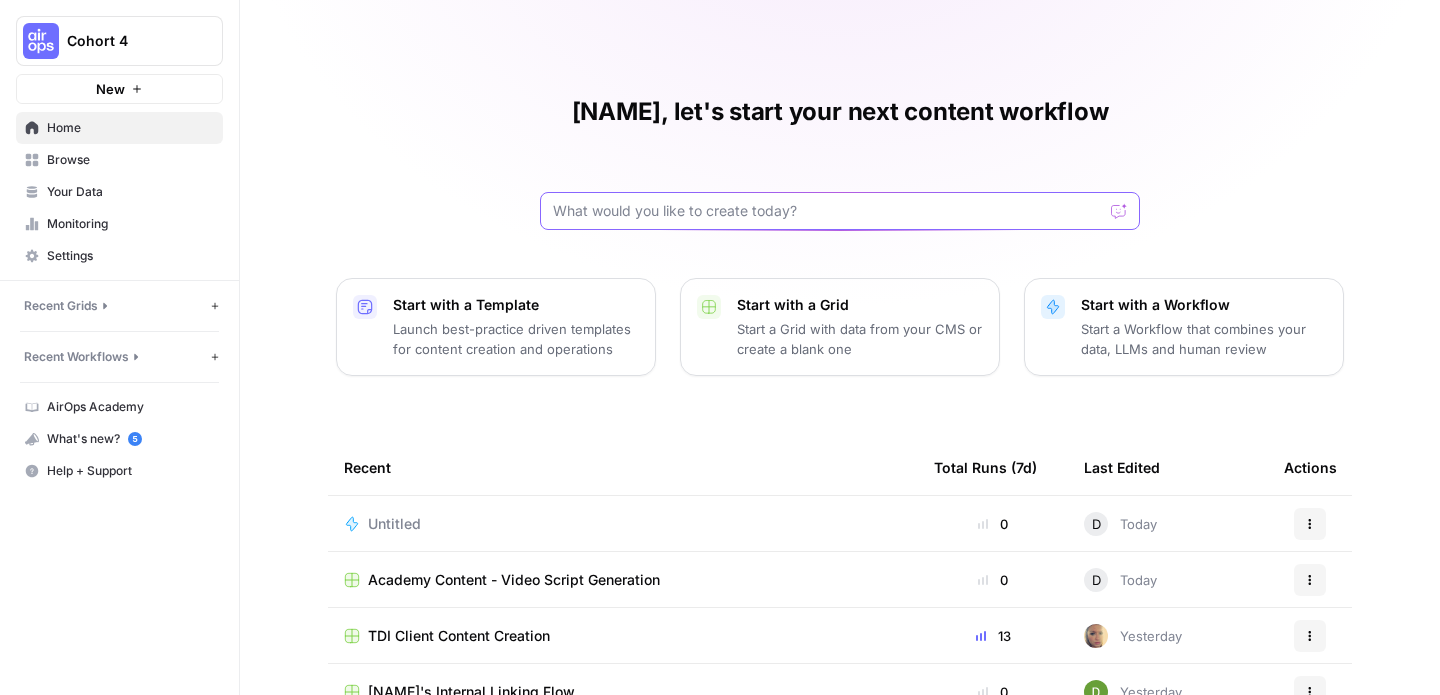 click at bounding box center [828, 211] 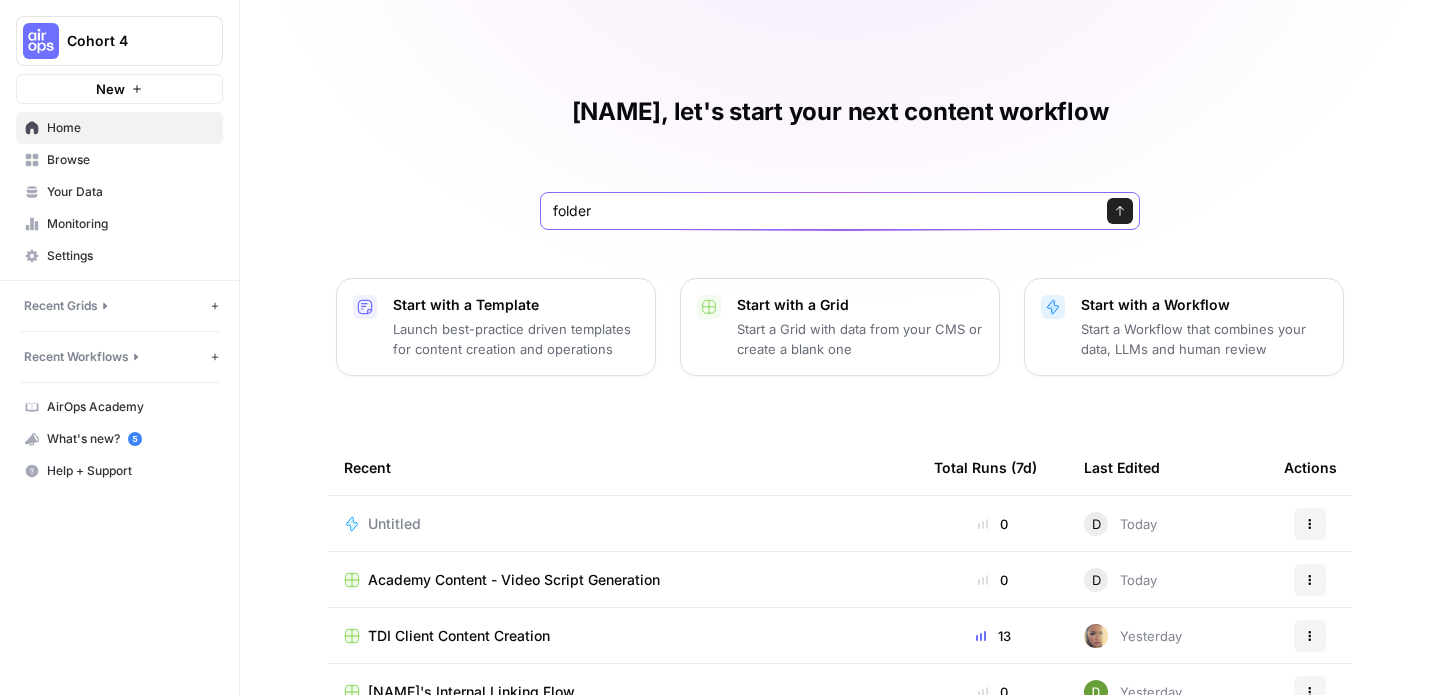 type on "folder" 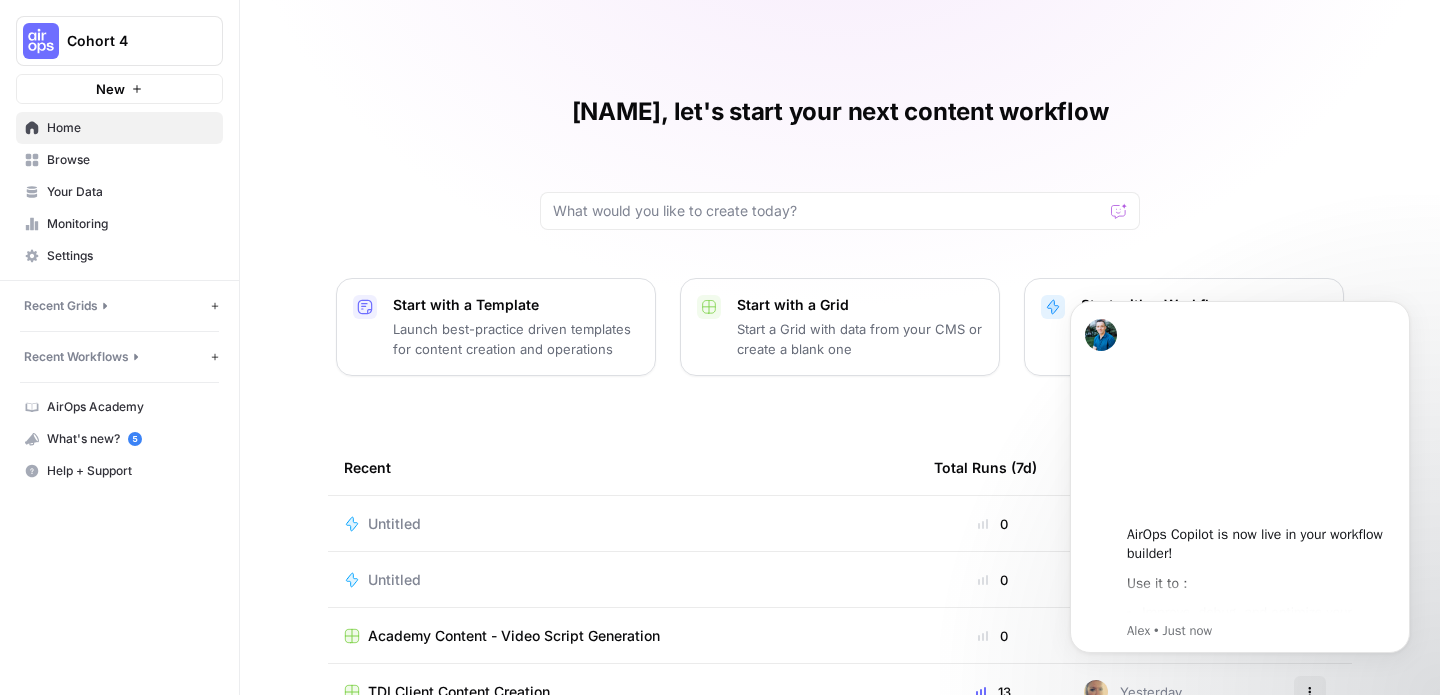 scroll, scrollTop: 0, scrollLeft: 0, axis: both 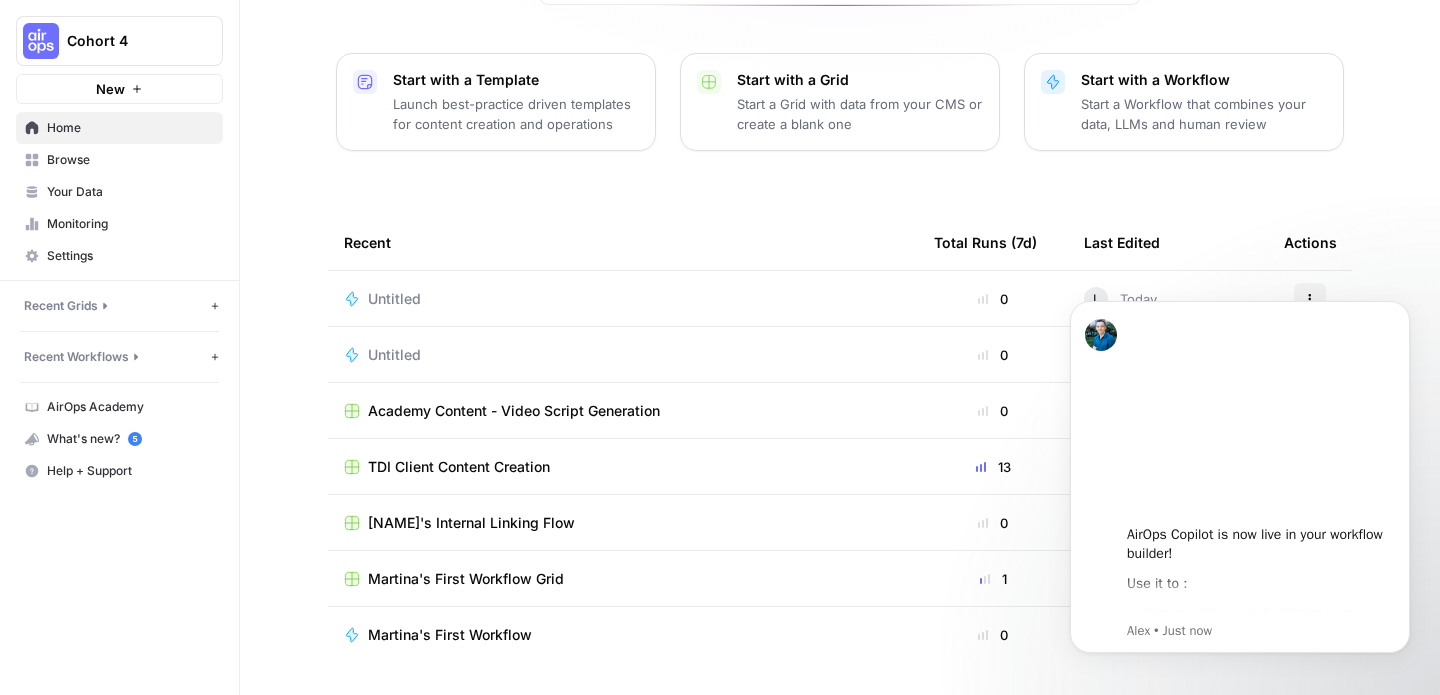 click on "Recent" at bounding box center (623, 242) 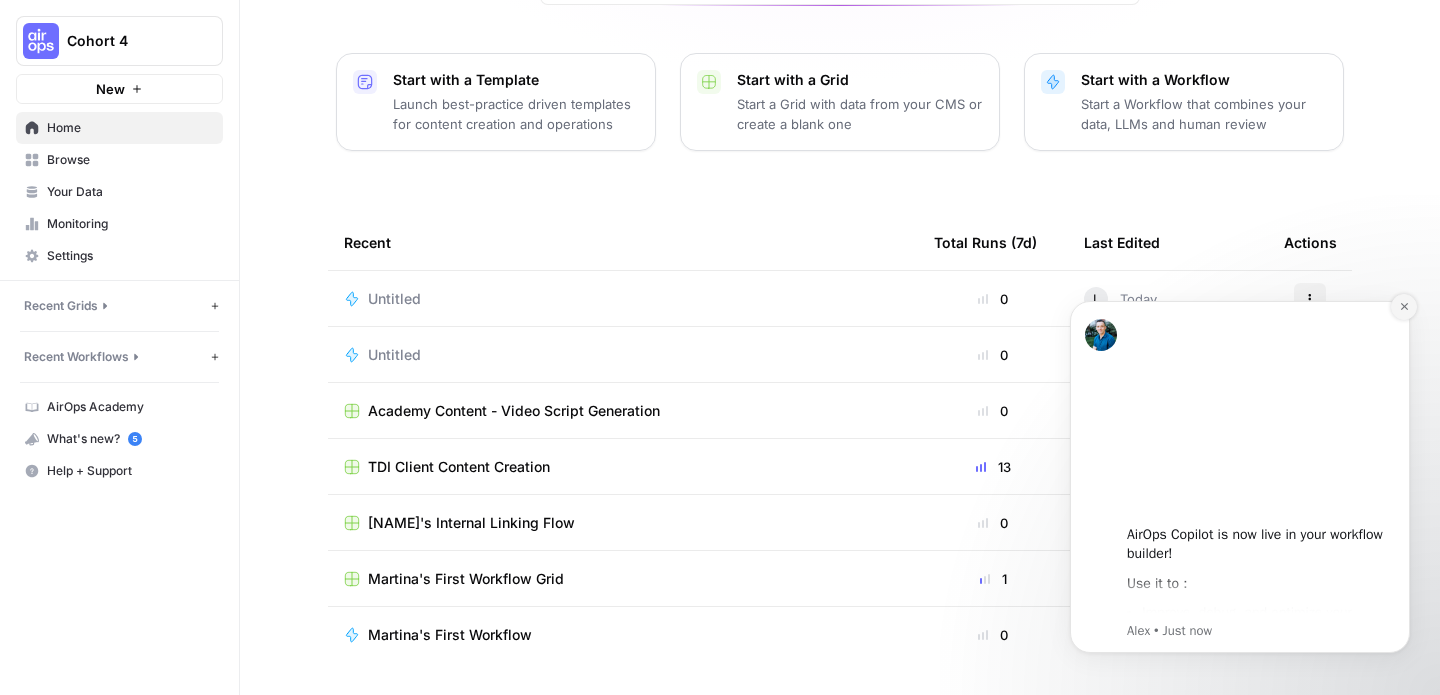 click 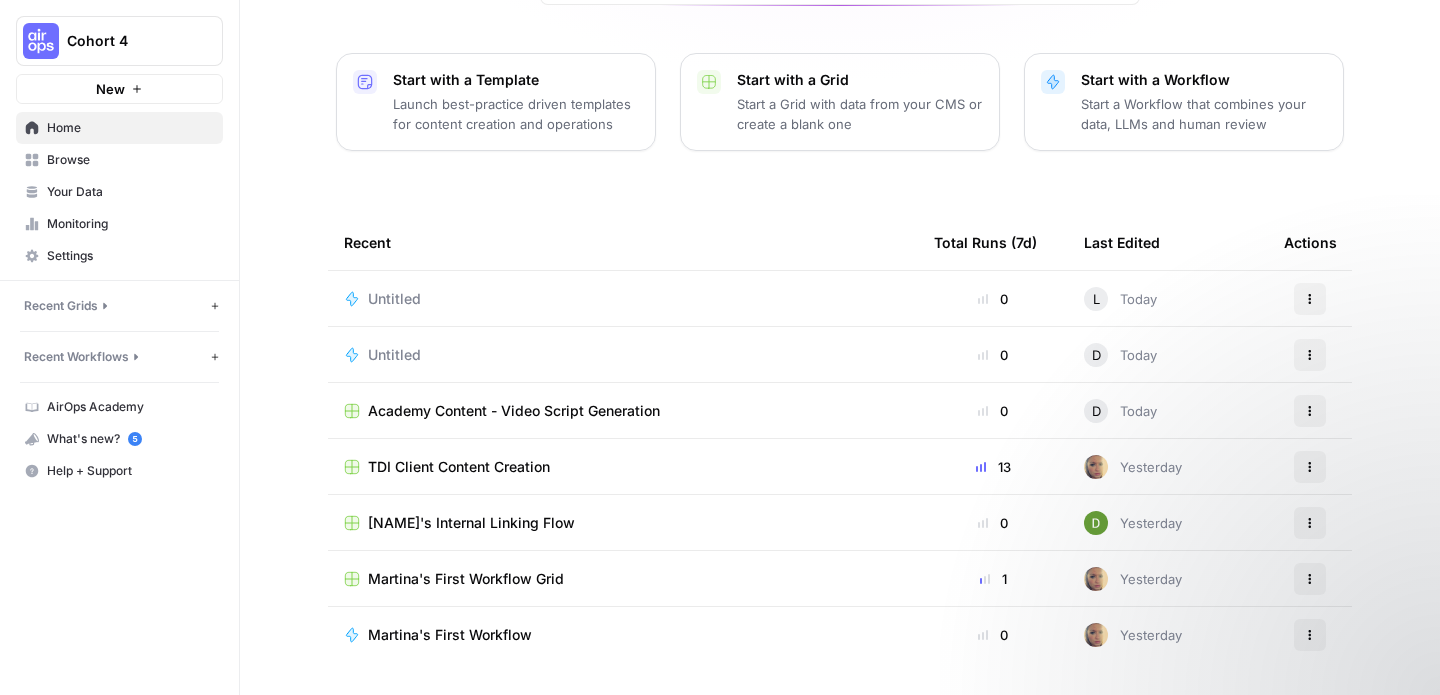 click 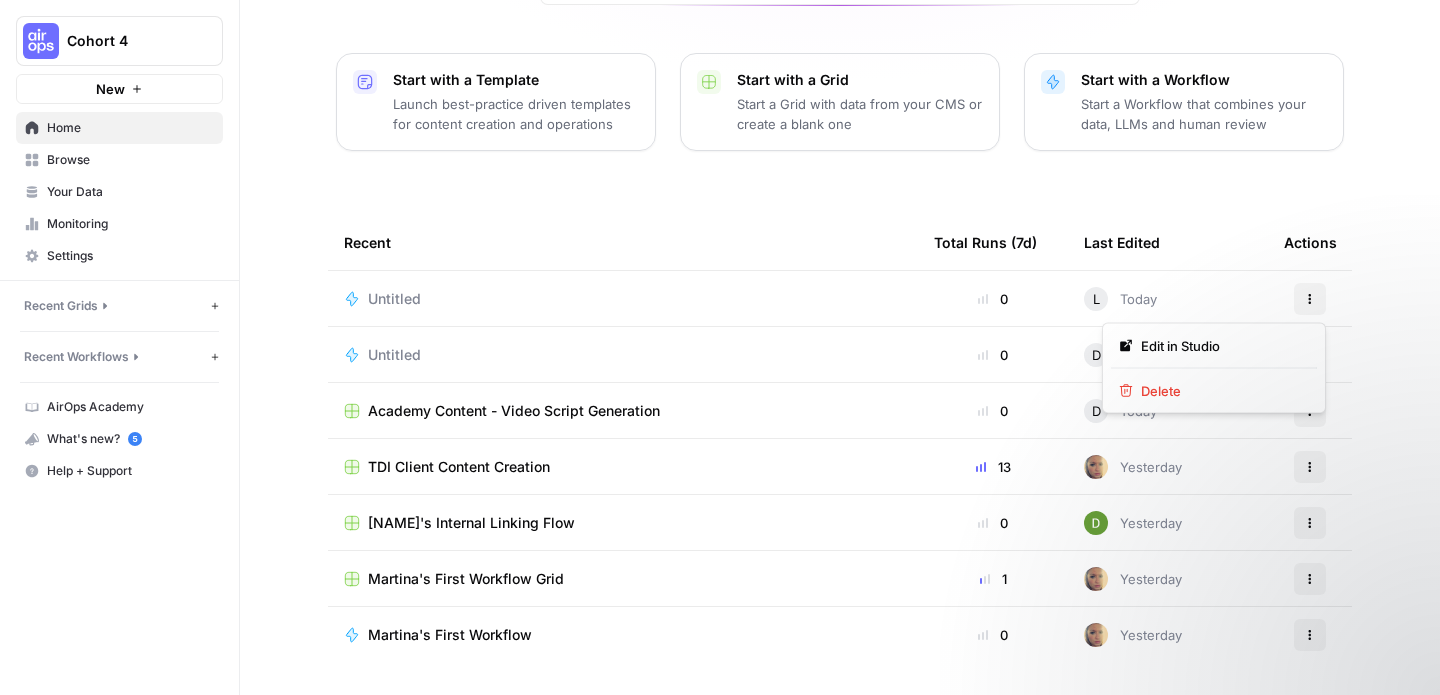 click on "[NAME], let's start your next content workflow Start with a Template Launch best-practice driven templates for content creation and operations Start with a Grid Start a Grid with data from your CMS or create a blank one Start with a Workflow Start a Workflow that combines your data, LLMs and human review Recent Total Runs (7d) Last Edited Actions Untitled 0 L Today Actions Untitled 0 D Today Actions Academy Content - Video Script Generation 0 D Today Actions TDI Client Content Creation 13 Yesterday Actions [NAME]'s Internal Linking Flow 0 Yesterday Actions [NAME]'s First Workflow Grid 1 Yesterday Actions [NAME]'s First Workflow 0 Yesterday Actions" at bounding box center (840, 235) 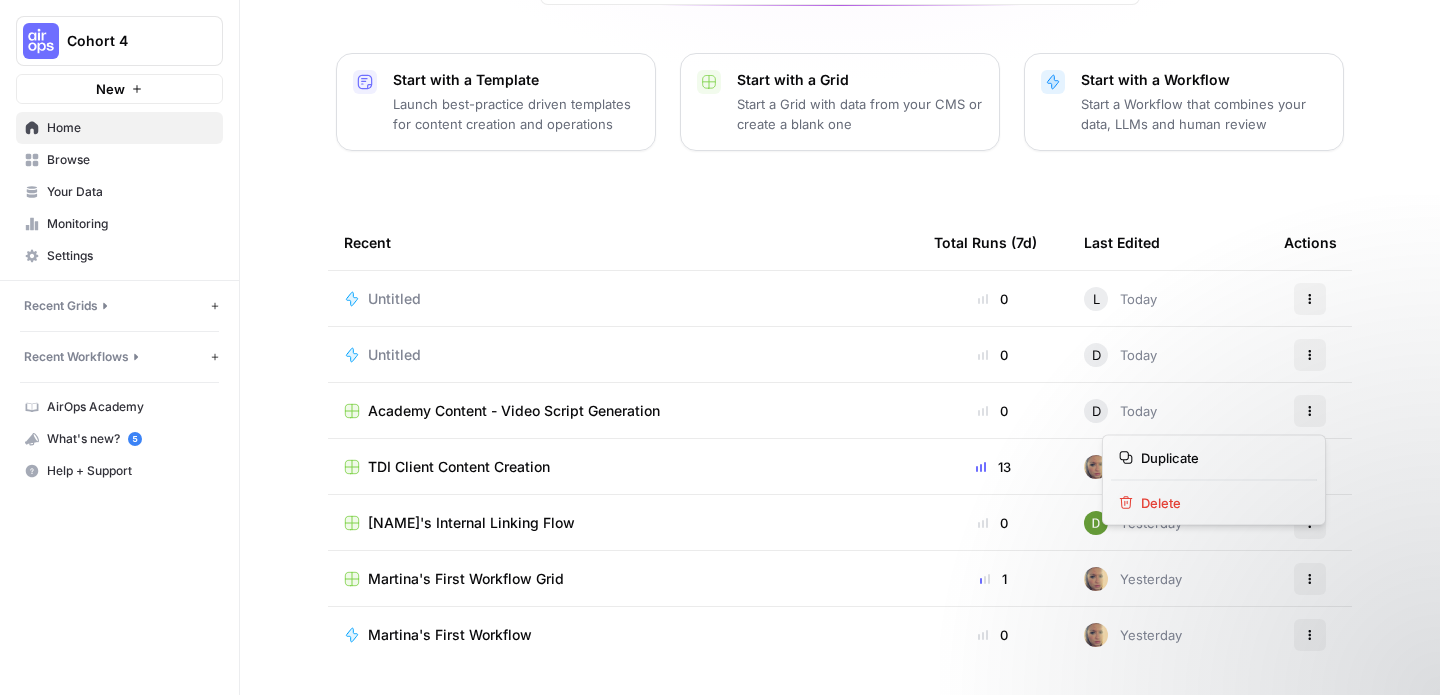 click on "Actions" at bounding box center (1310, 411) 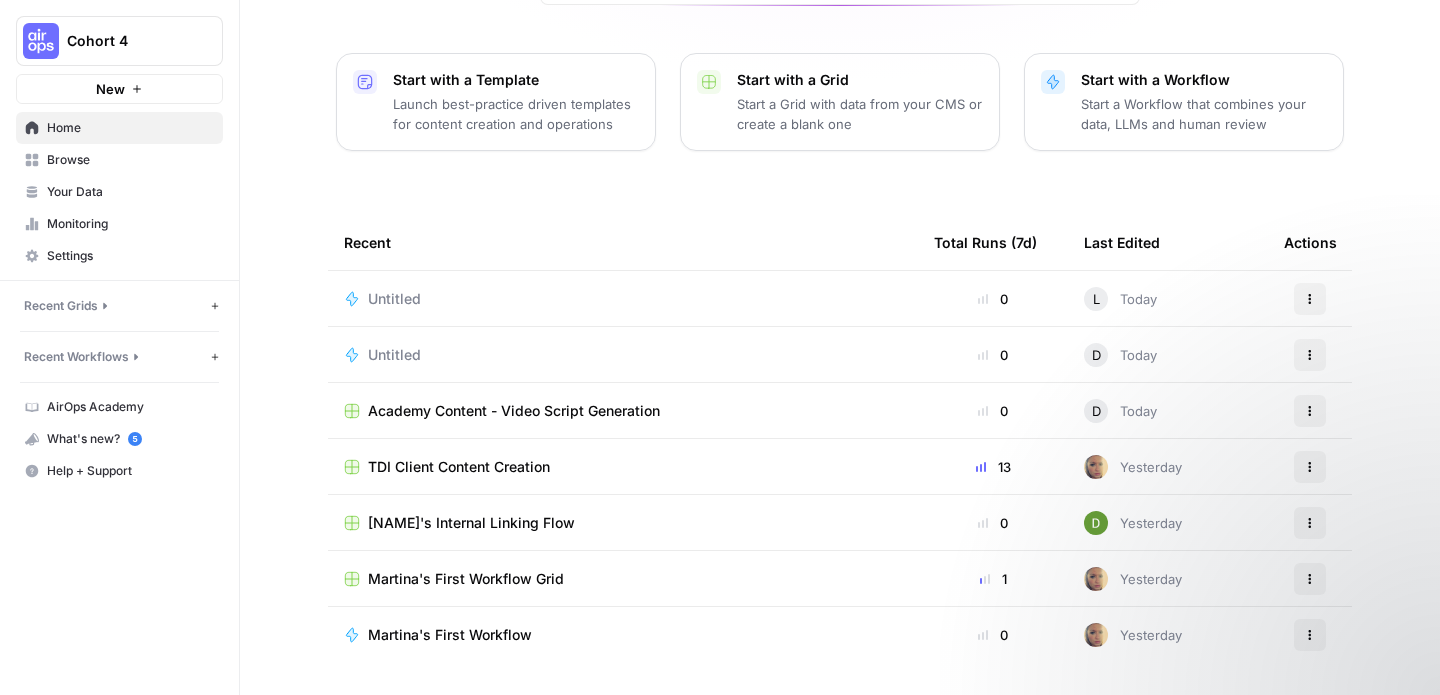 click on "Actions" at bounding box center (1310, 411) 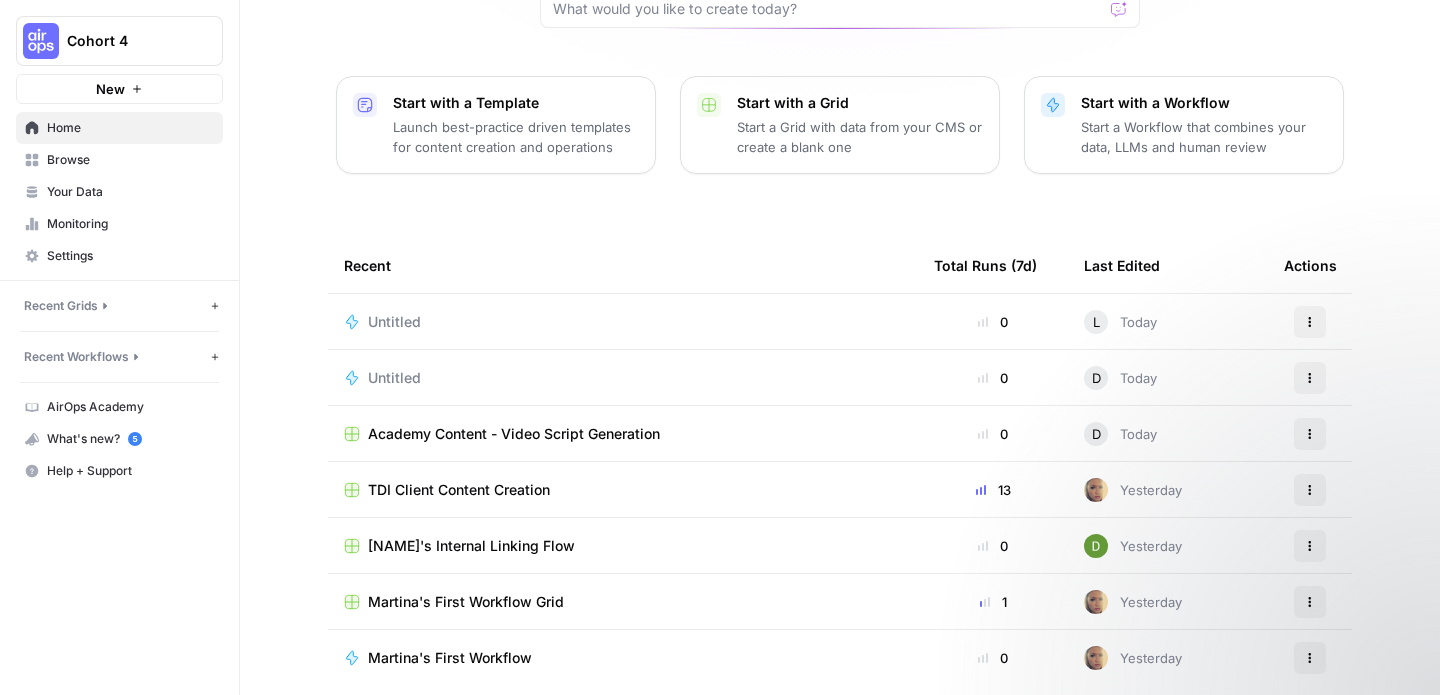 click 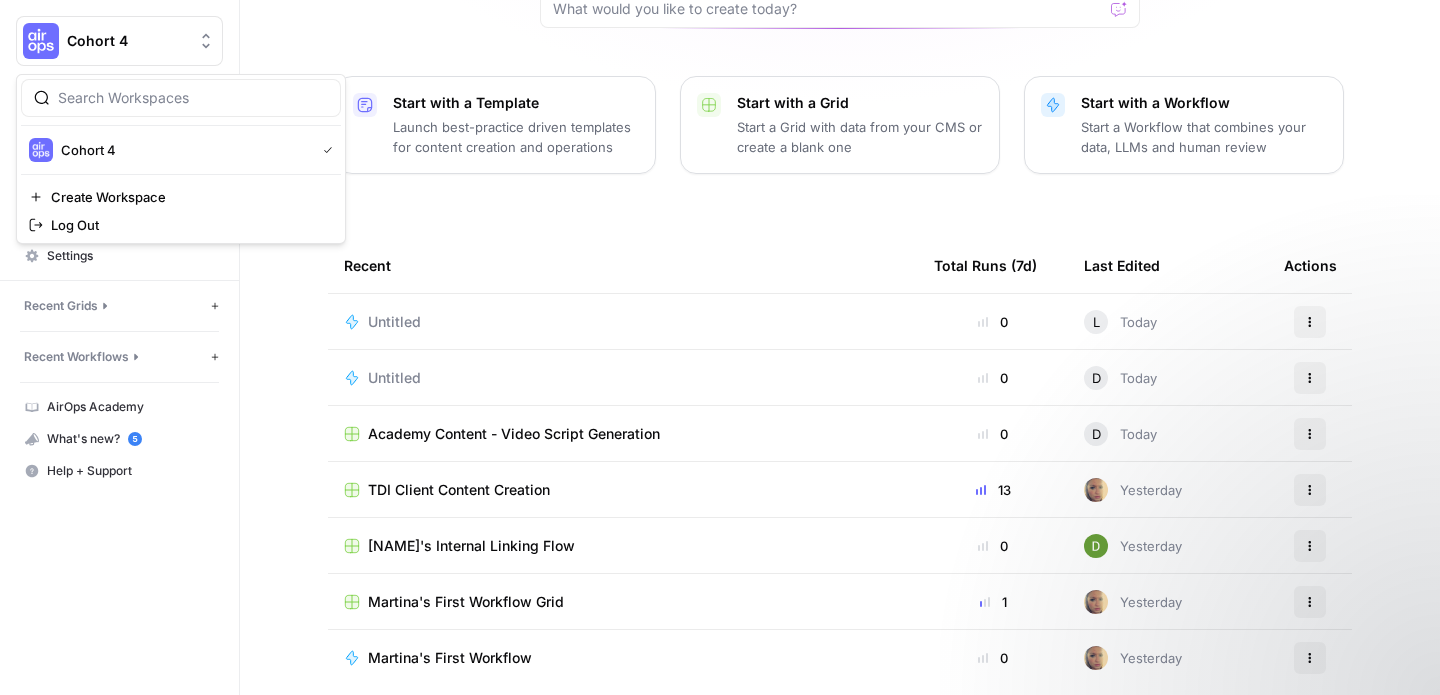 click on "[NAME], let's start your next content workflow Start with a Template Launch best-practice driven templates for content creation and operations Start with a Grid Start a Grid with data from your CMS or create a blank one Start with a Workflow Start a Workflow that combines your data, LLMs and human review Recent Total Runs (7d) Last Edited Actions Untitled 0 L Today Actions Untitled 0 D Today Actions Academy Content - Video Script Generation 0 D Today Actions TDI Client Content Creation 13 Yesterday Actions [NAME]'s Internal Linking Flow 0 Yesterday Actions [NAME]'s First Workflow Grid 1 Yesterday Actions [NAME]'s First Workflow 0 Yesterday Actions" at bounding box center [840, 258] 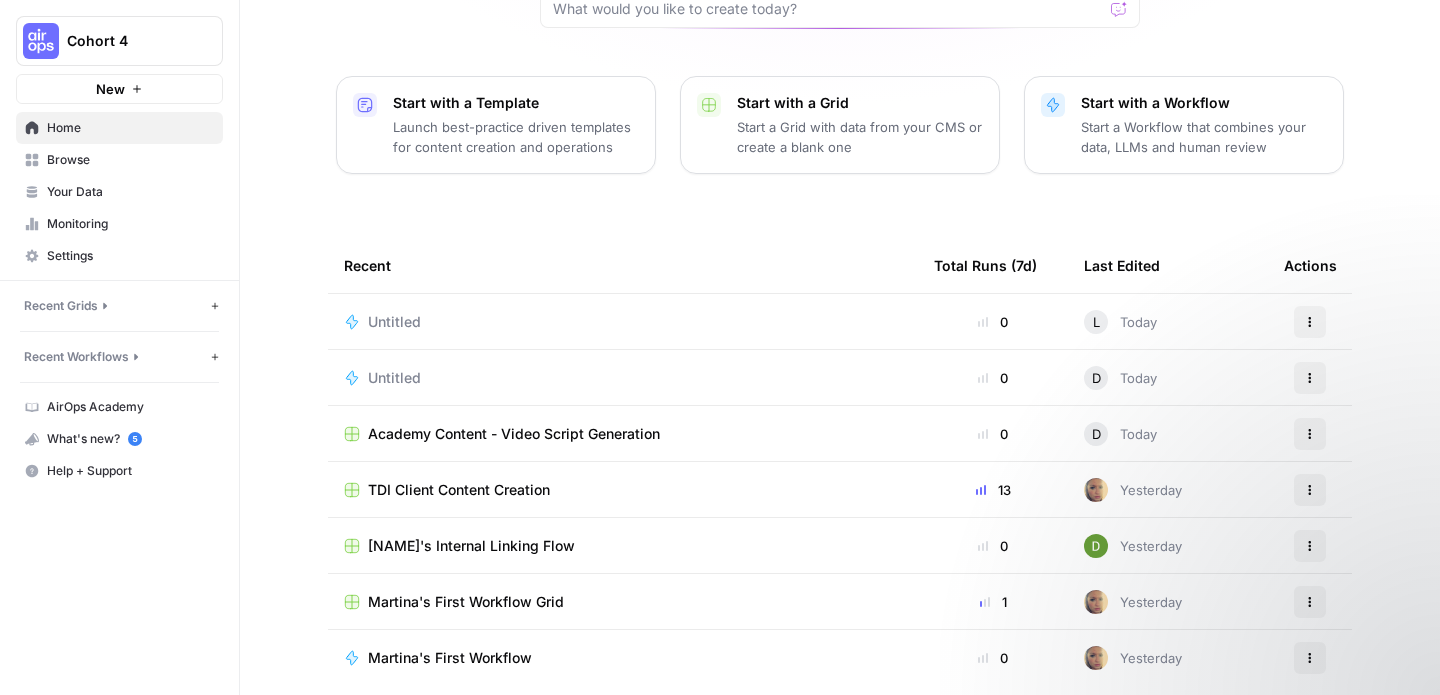 scroll, scrollTop: 0, scrollLeft: 0, axis: both 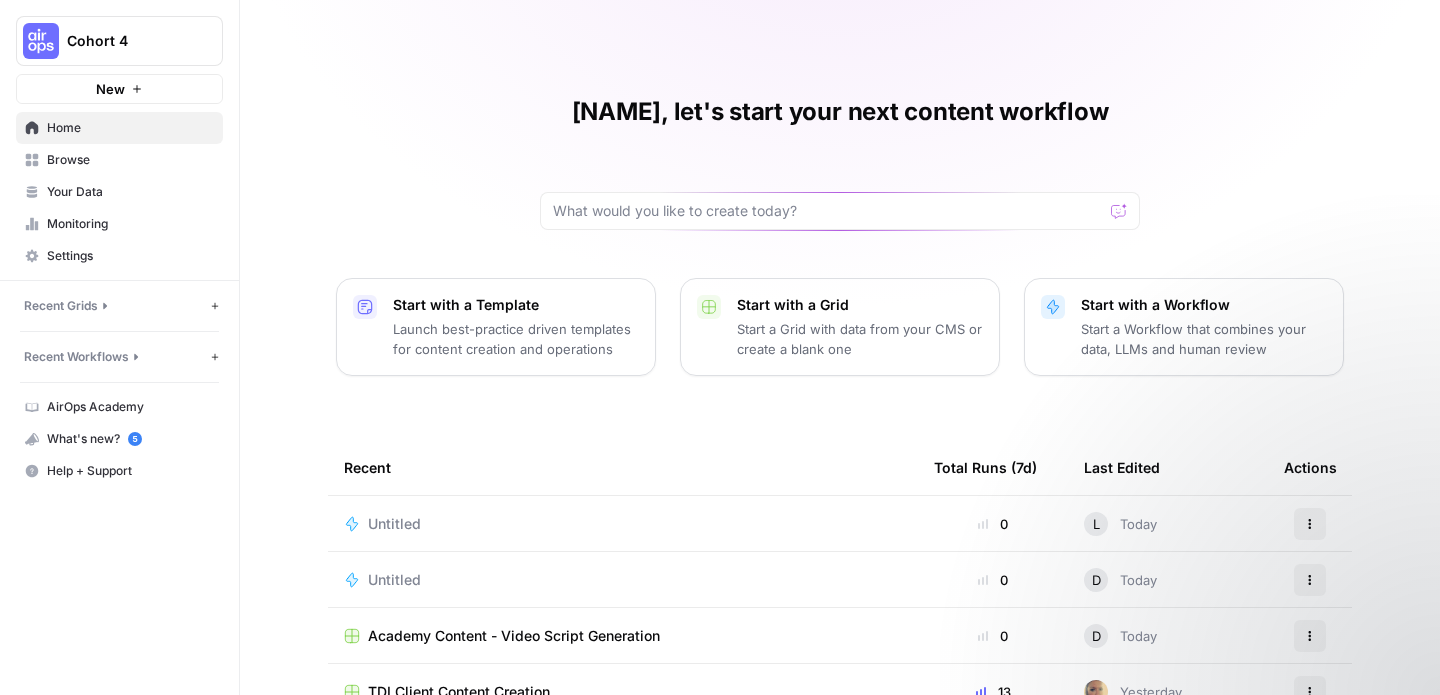 click on "AirOps Academy" at bounding box center (130, 407) 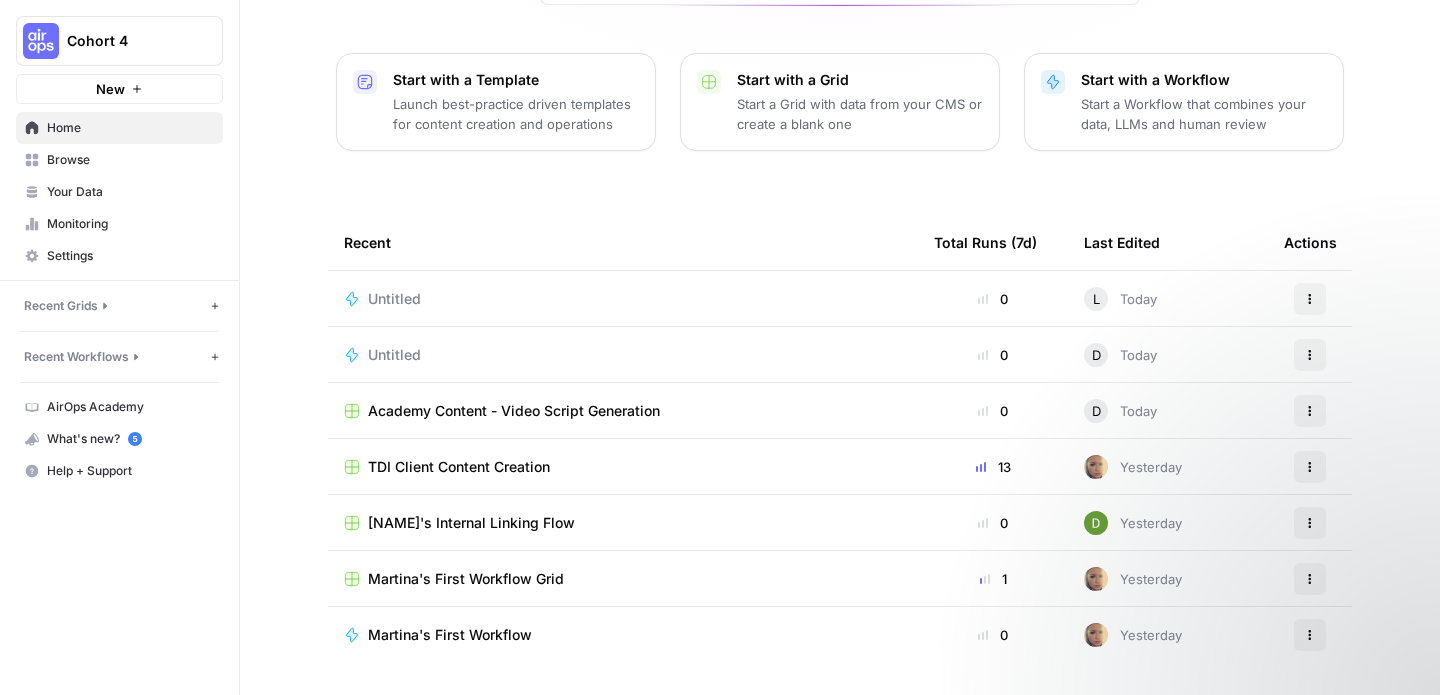 click on "Your Data" at bounding box center [130, 192] 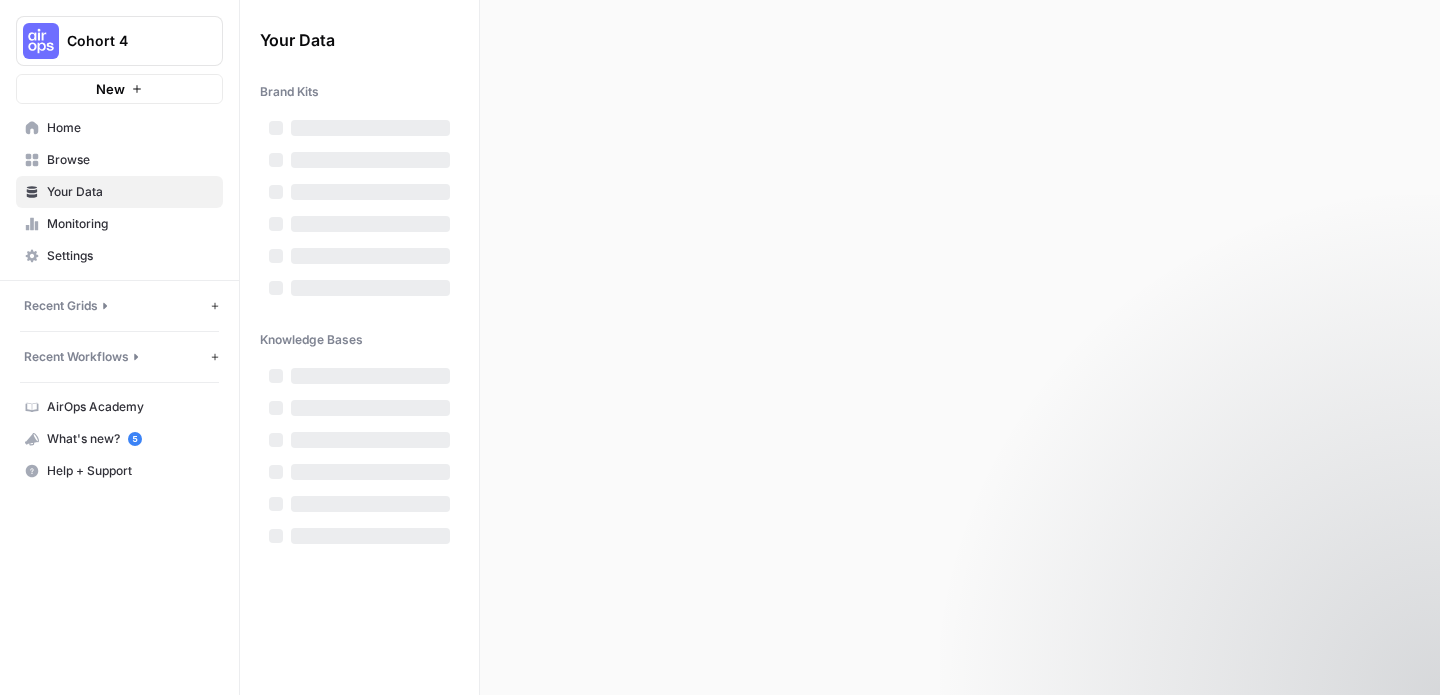 scroll, scrollTop: 0, scrollLeft: 0, axis: both 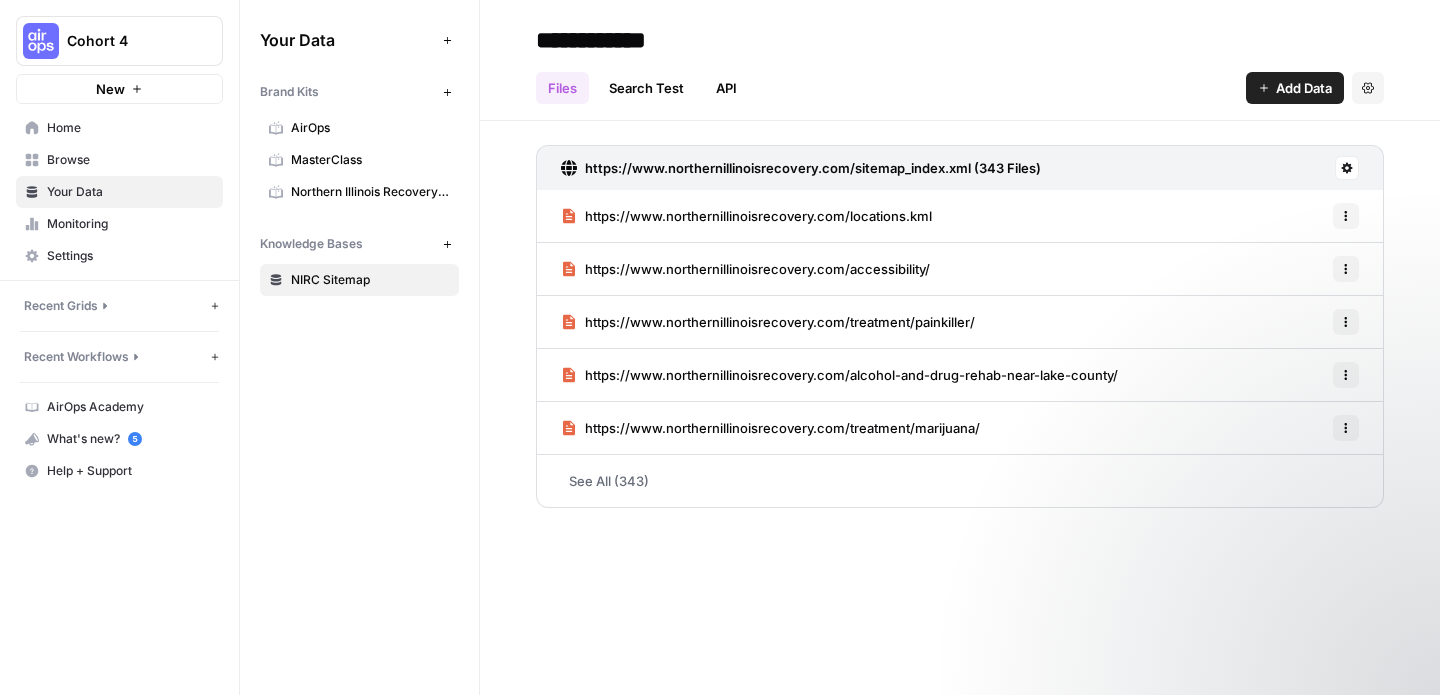 click on "Browse" at bounding box center (119, 160) 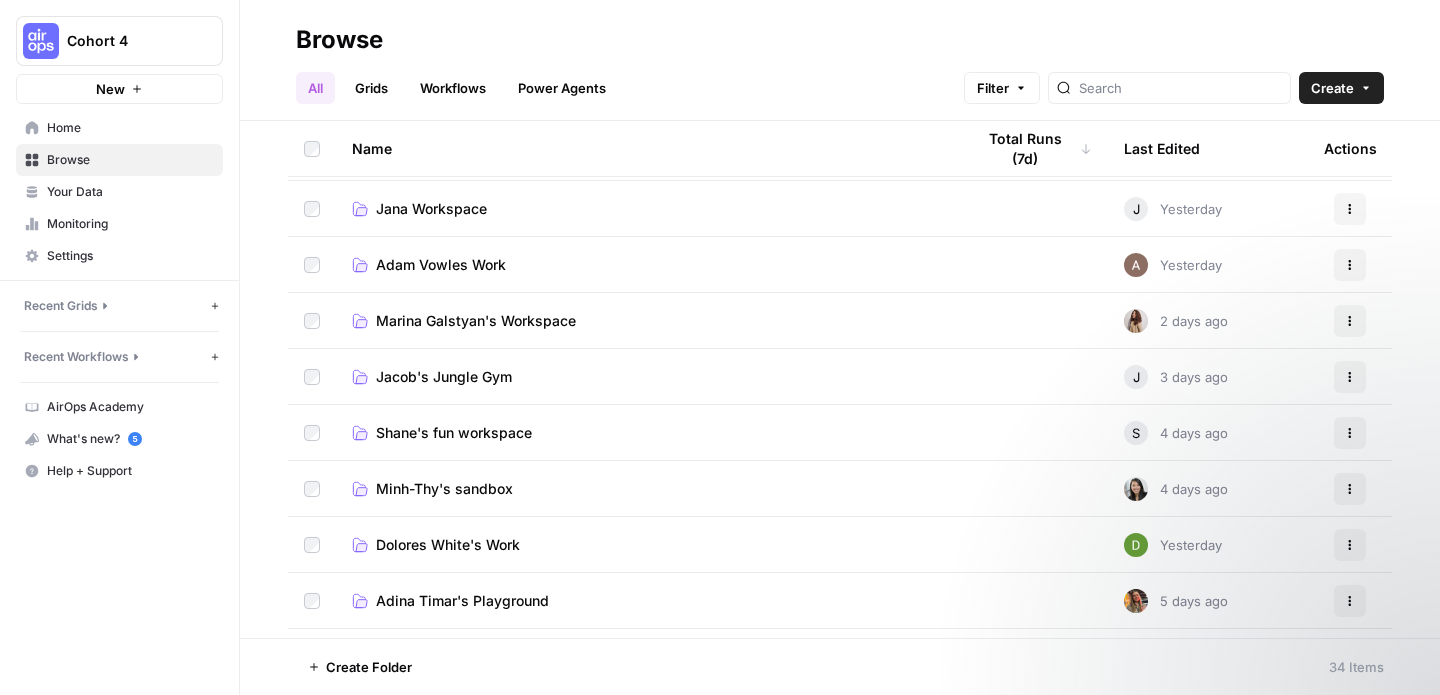 scroll, scrollTop: 1359, scrollLeft: 0, axis: vertical 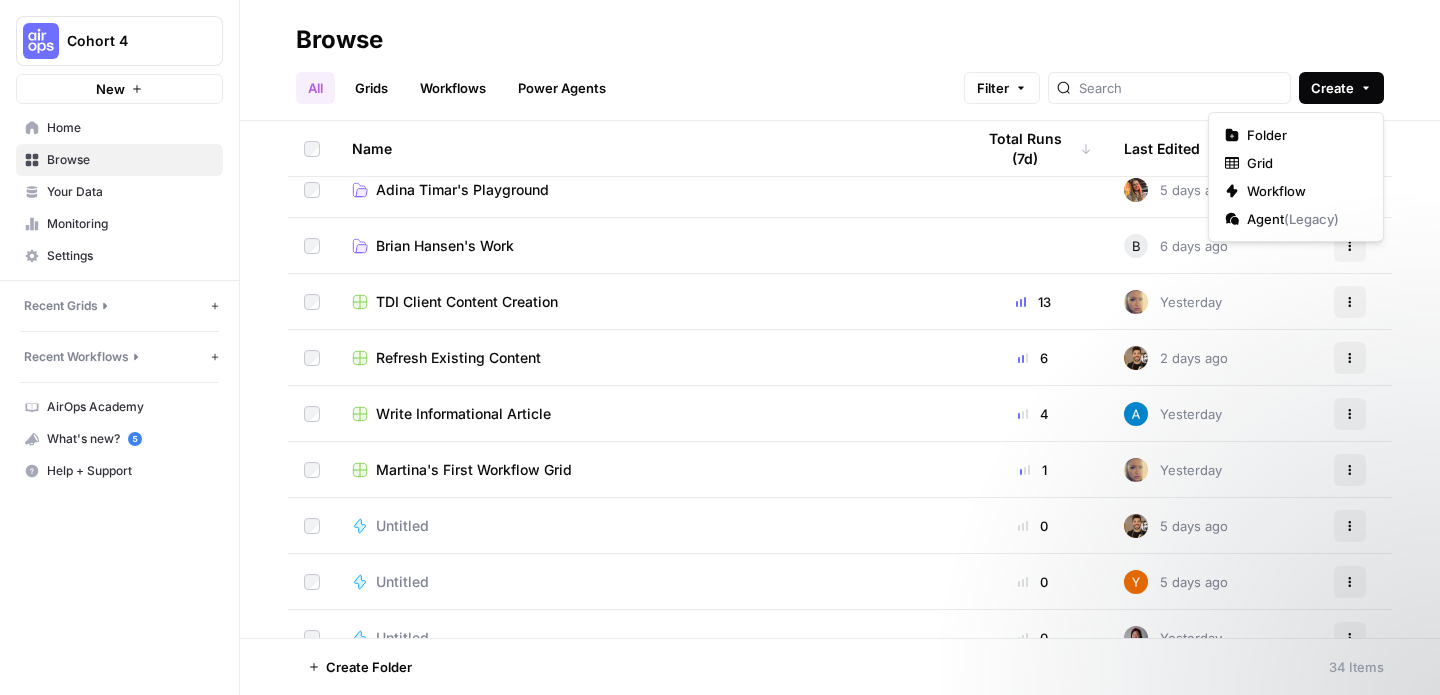 click on "Create" at bounding box center [1341, 88] 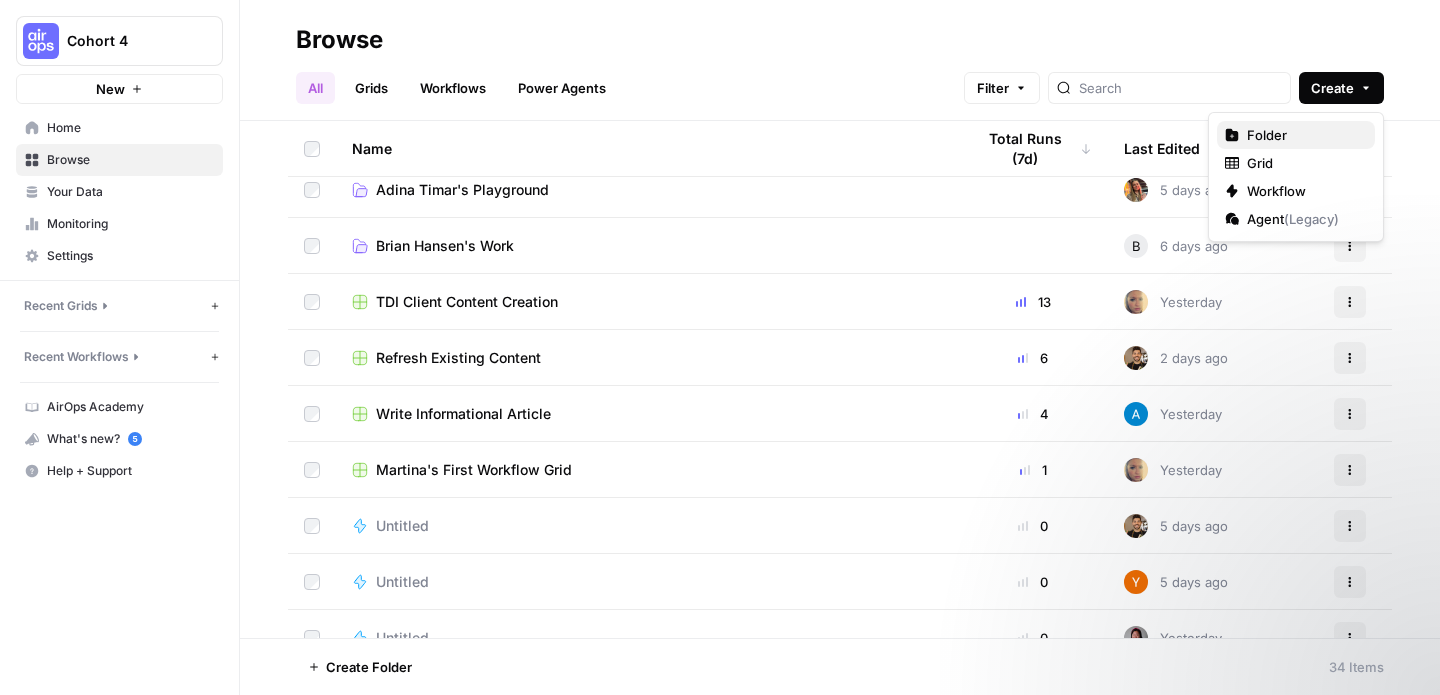 click on "Folder" at bounding box center [1303, 135] 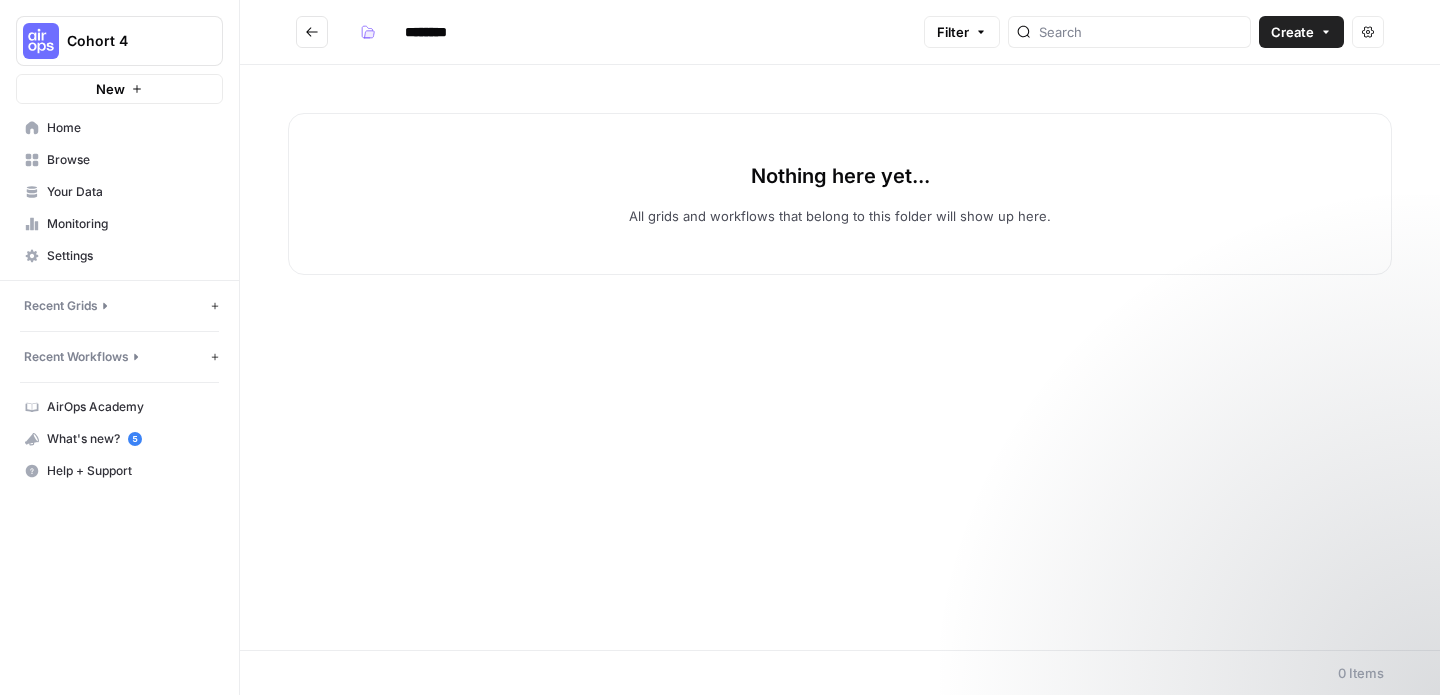 click on "********" at bounding box center [452, 32] 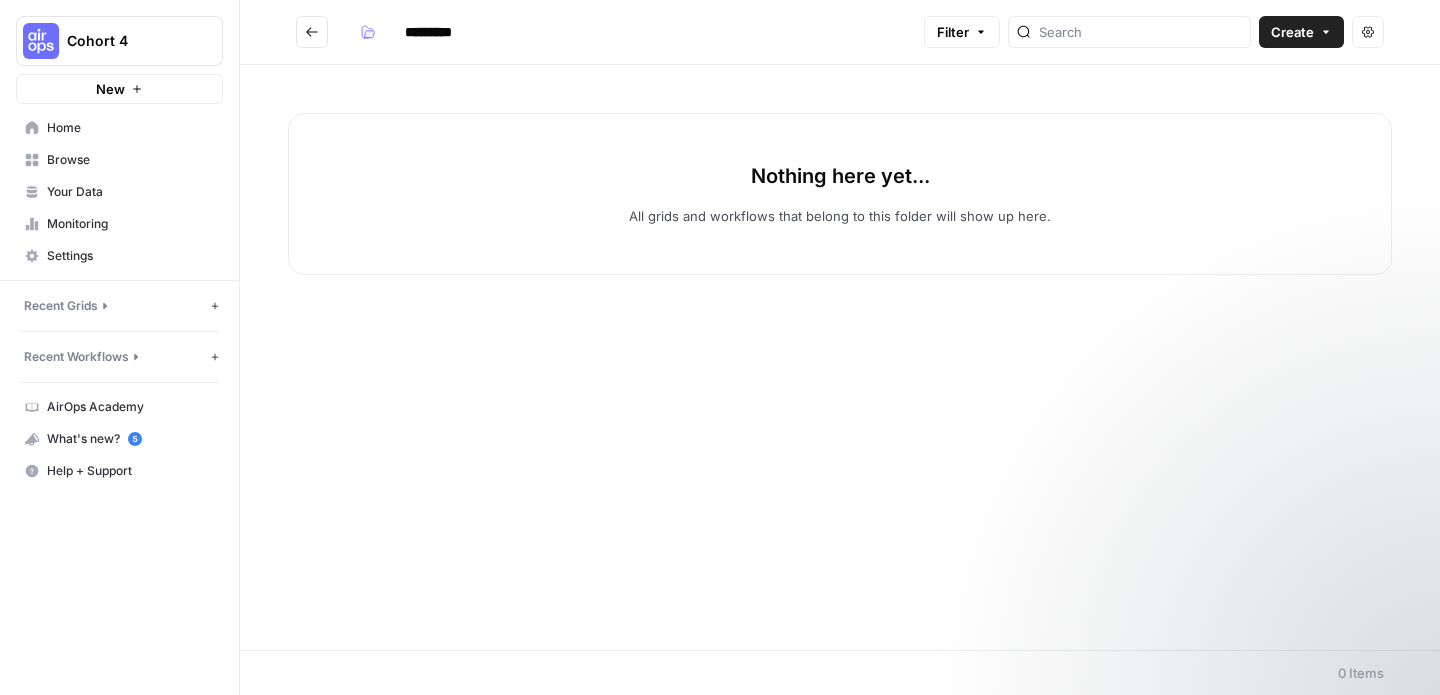 type on "********" 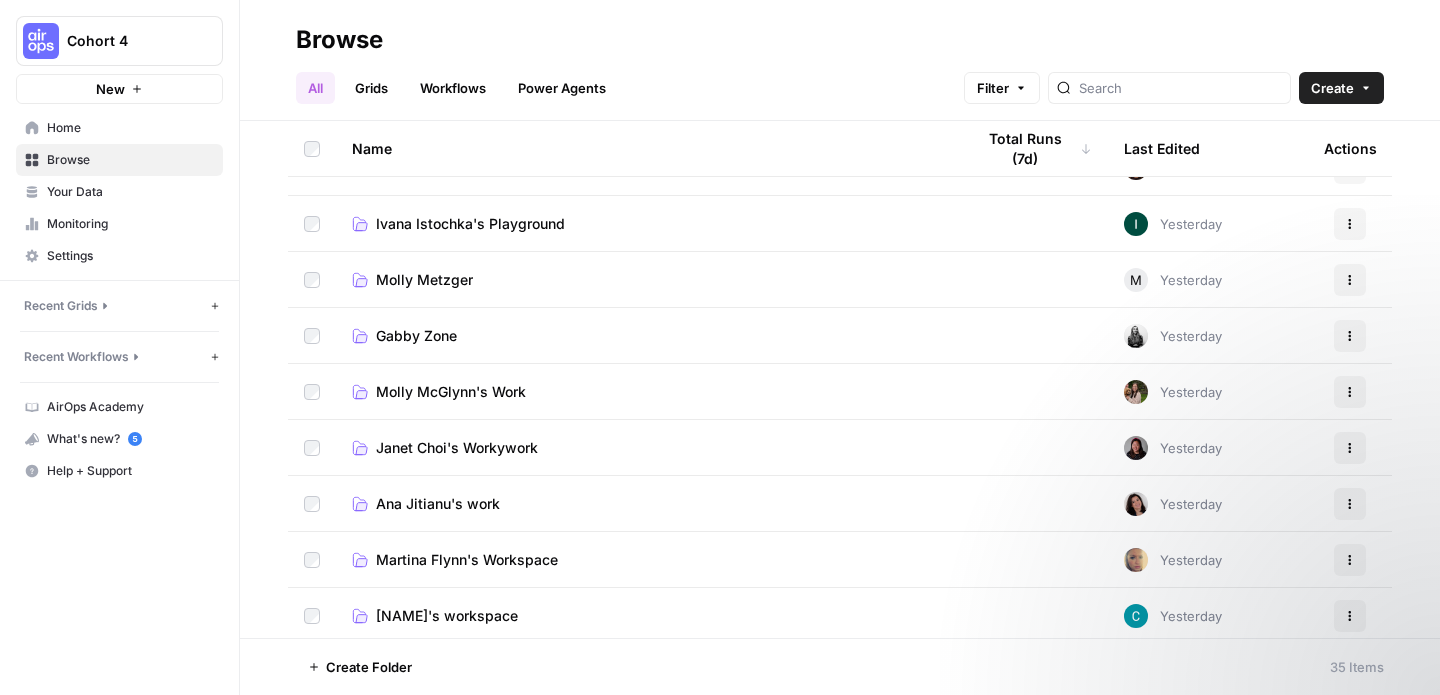scroll, scrollTop: 0, scrollLeft: 0, axis: both 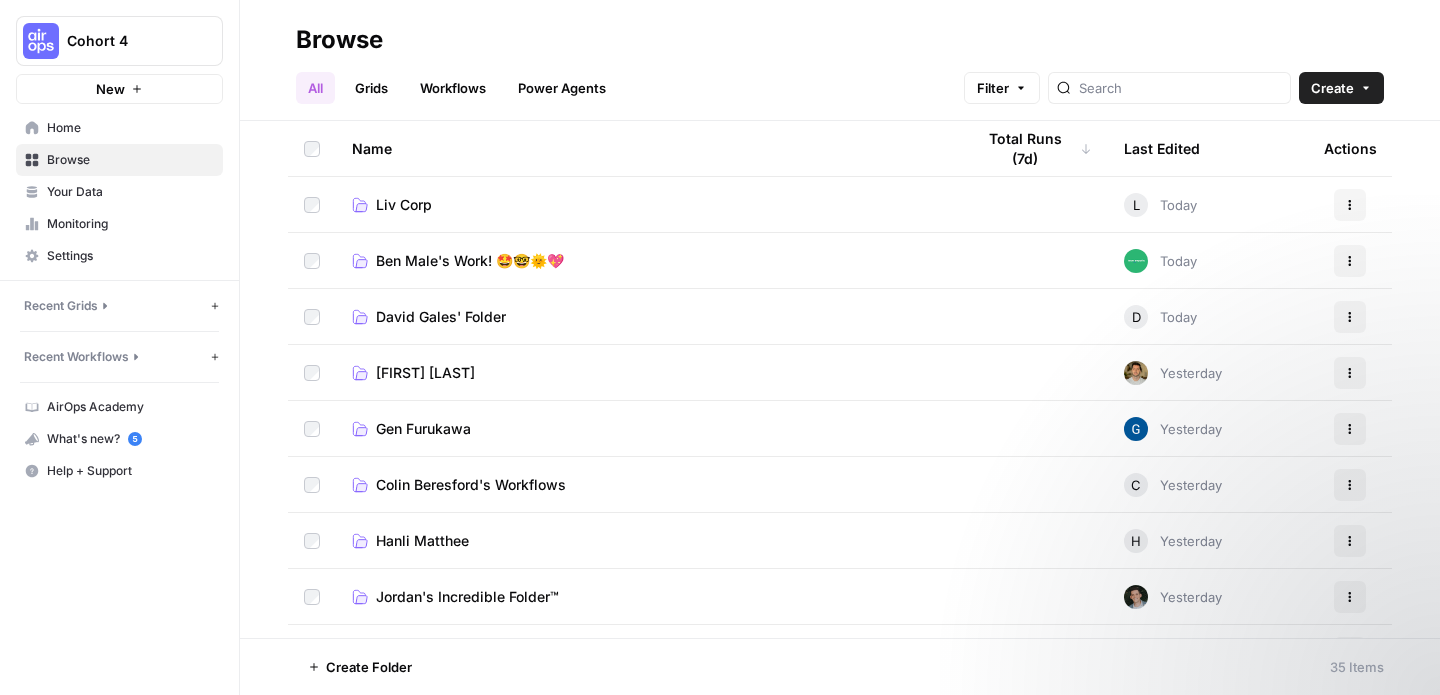 click on "Home" at bounding box center [119, 128] 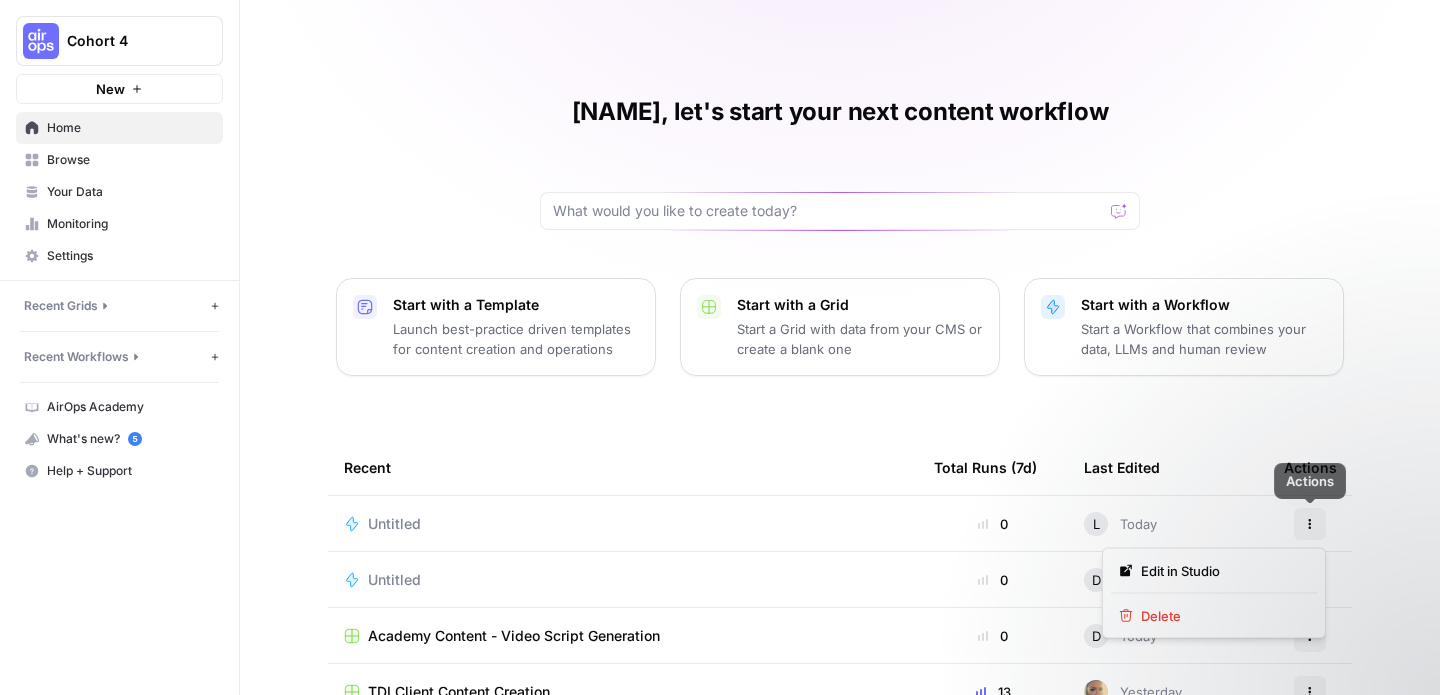 click 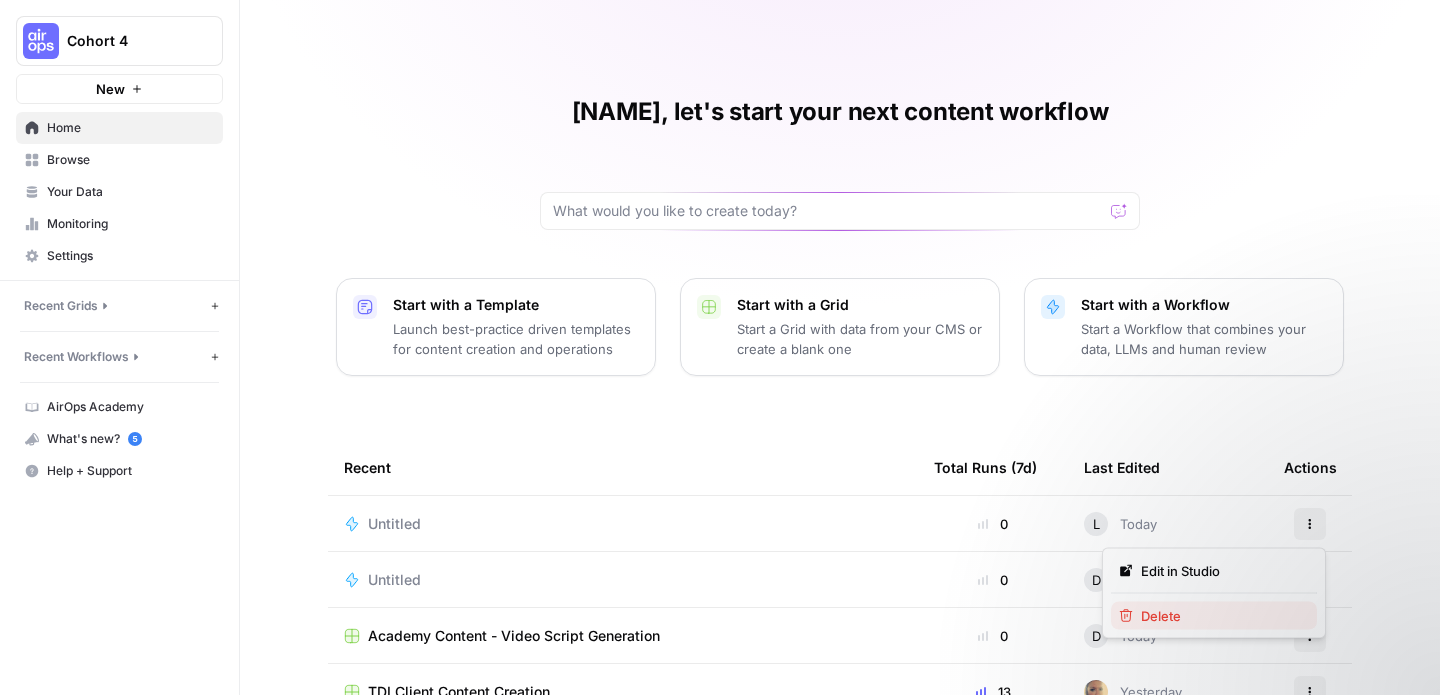 click on "Delete" at bounding box center (1221, 616) 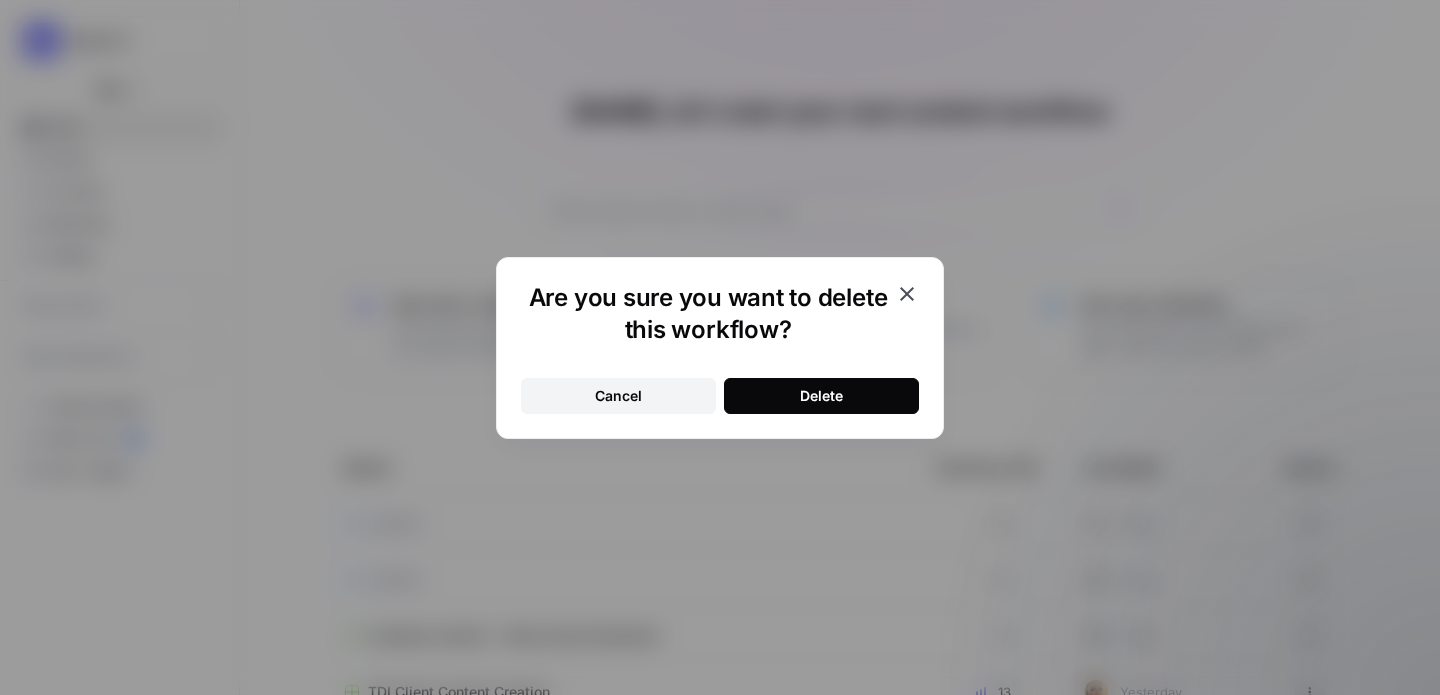 click on "Delete" at bounding box center [821, 396] 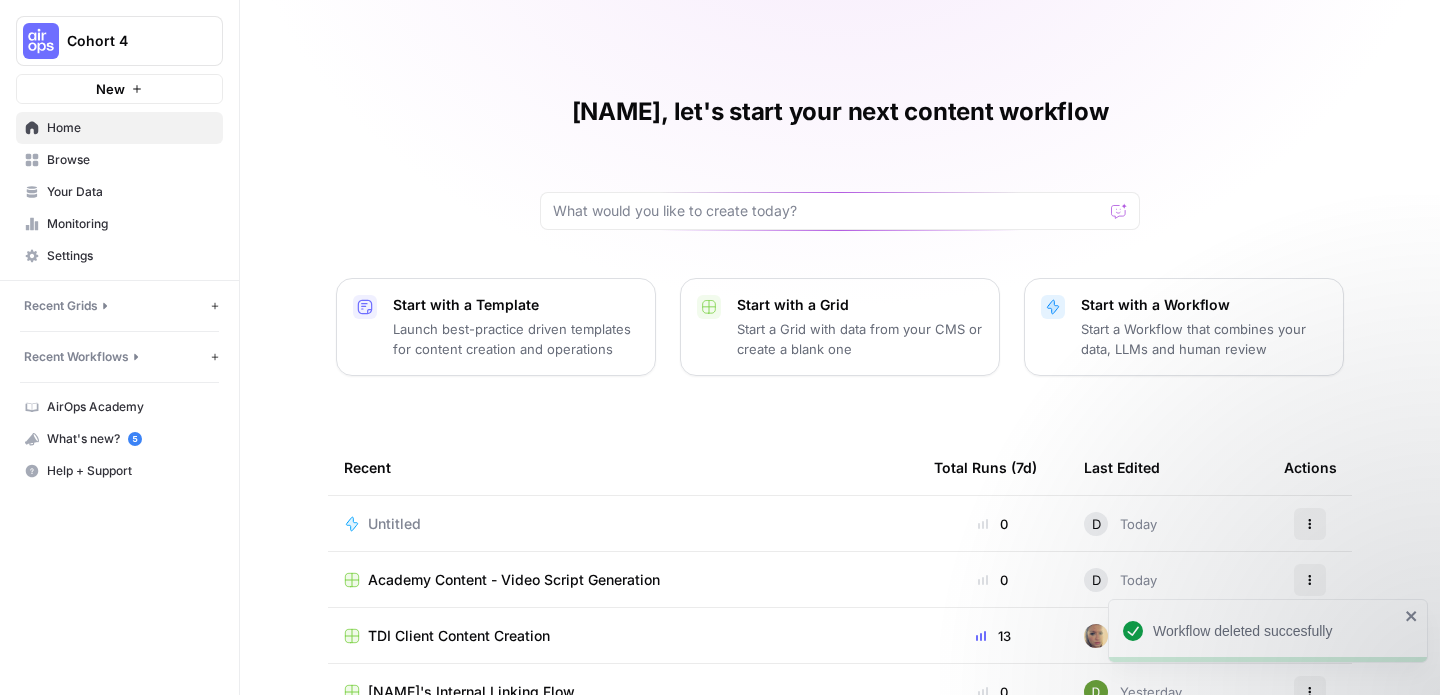 click 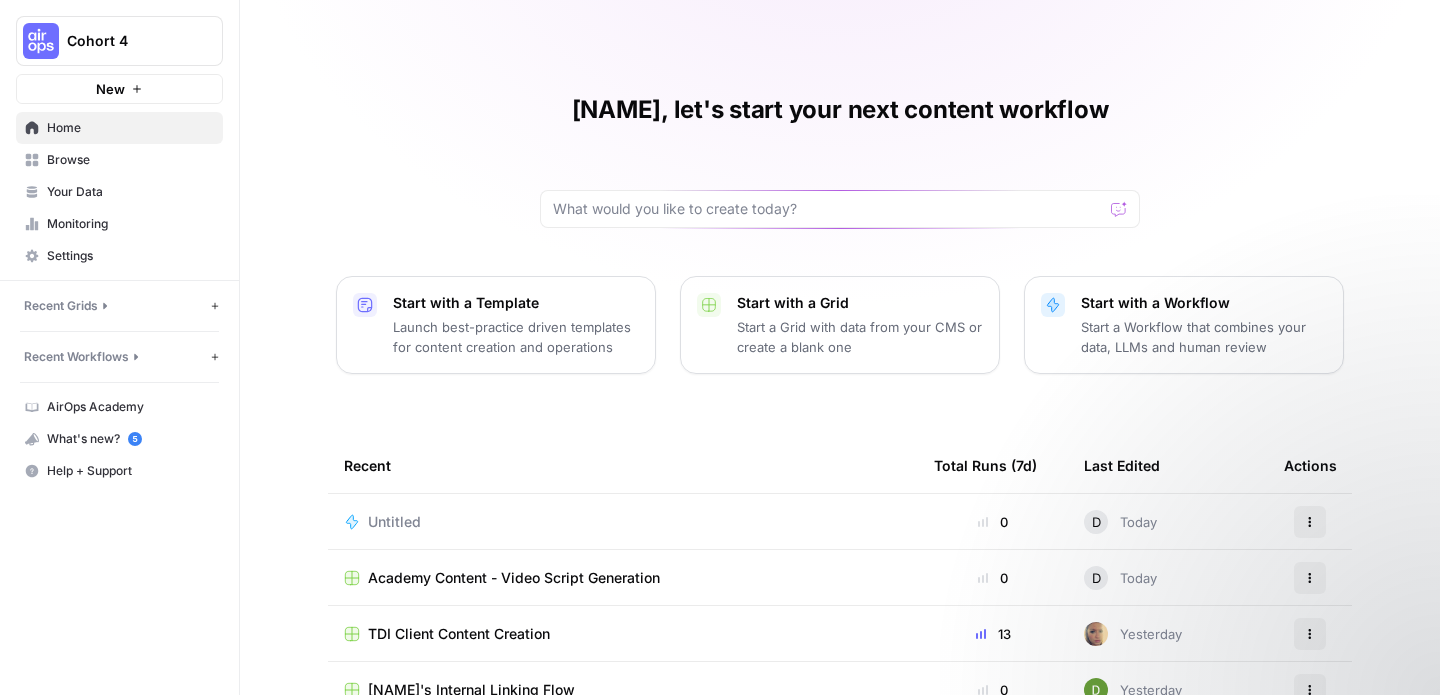 scroll, scrollTop: 0, scrollLeft: 0, axis: both 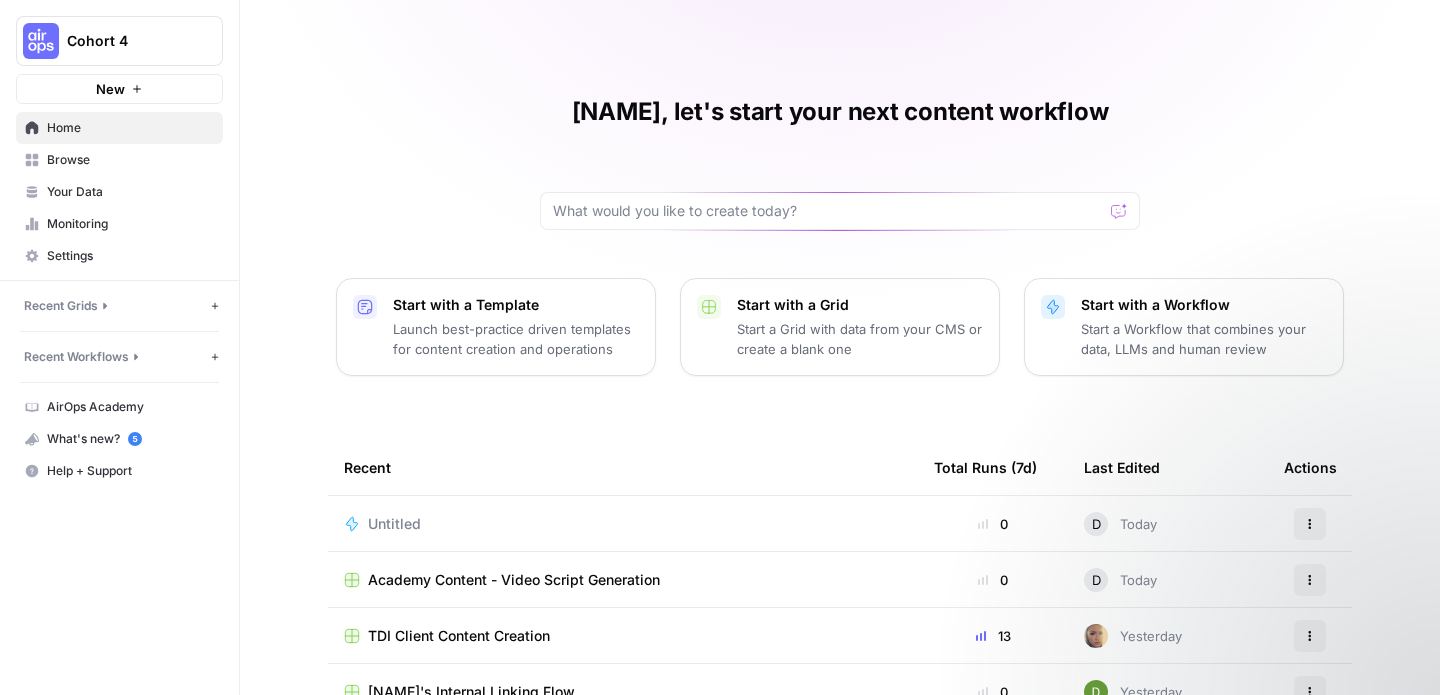 click on "Start with a Template" at bounding box center [516, 305] 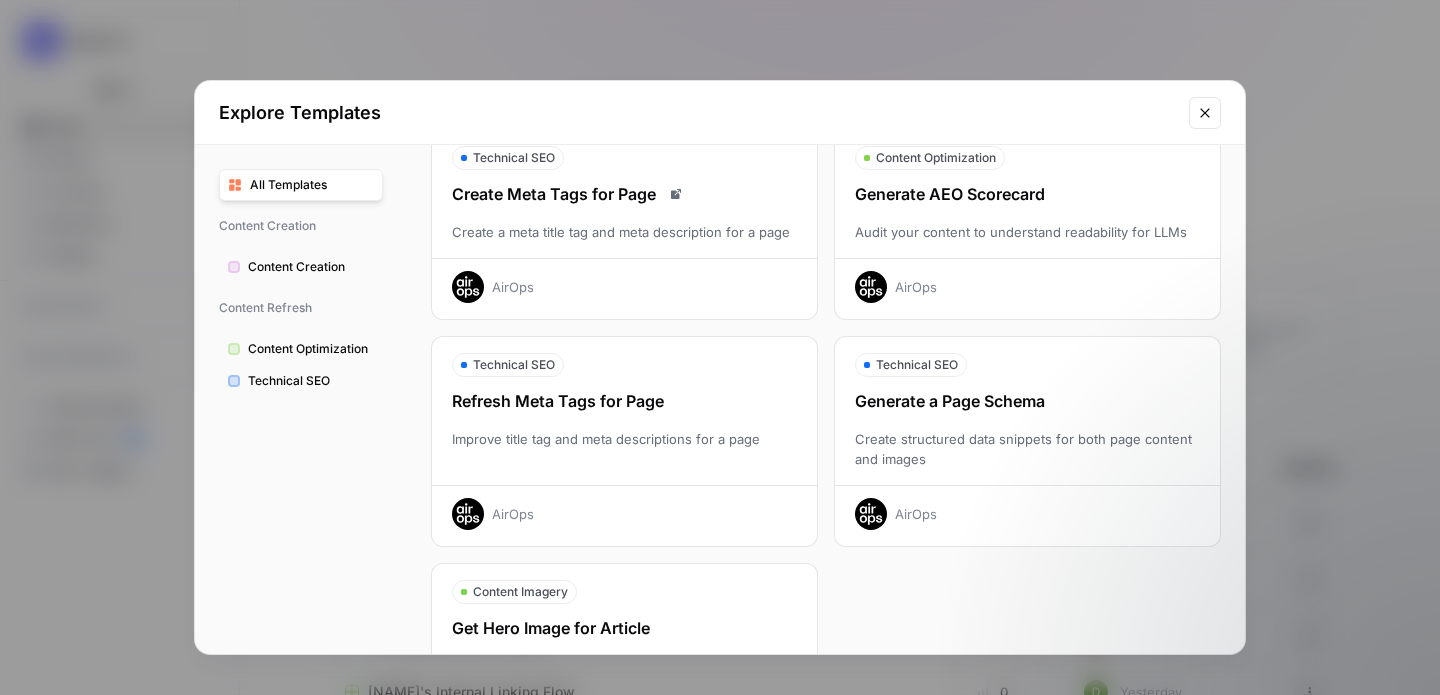 scroll, scrollTop: 556, scrollLeft: 0, axis: vertical 